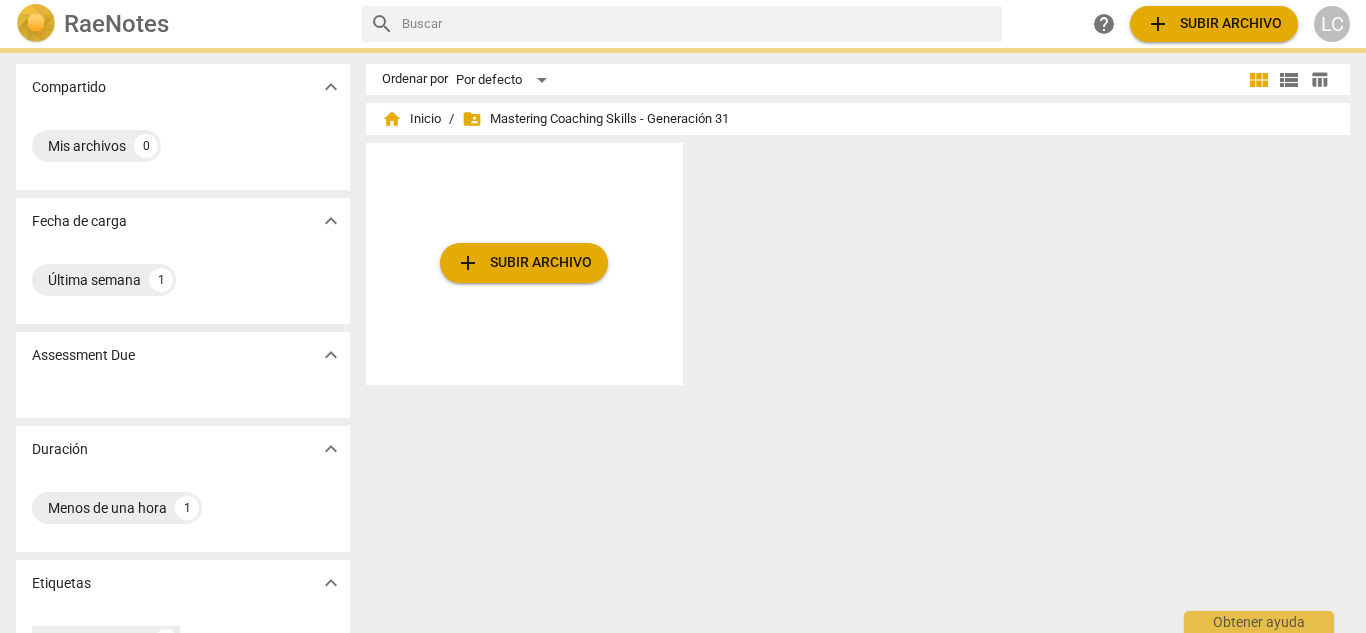 scroll, scrollTop: 0, scrollLeft: 0, axis: both 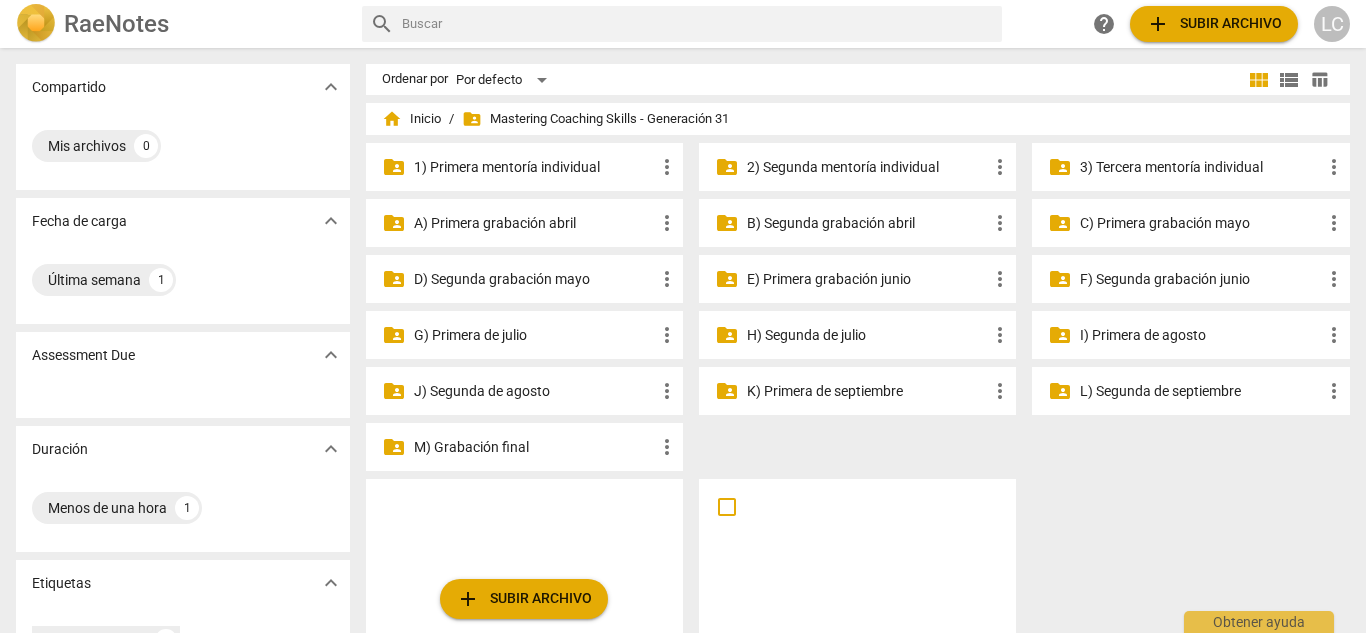 click on "2) Segunda mentoría individual" at bounding box center [867, 167] 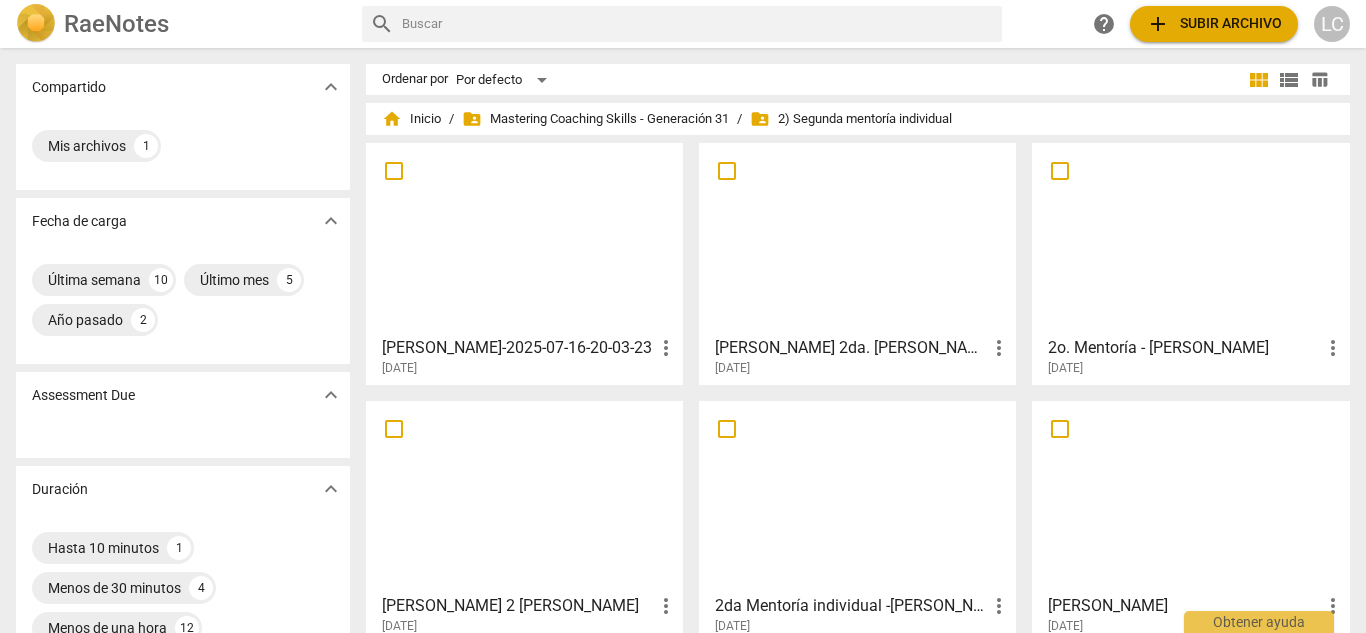 click at bounding box center [1190, 238] 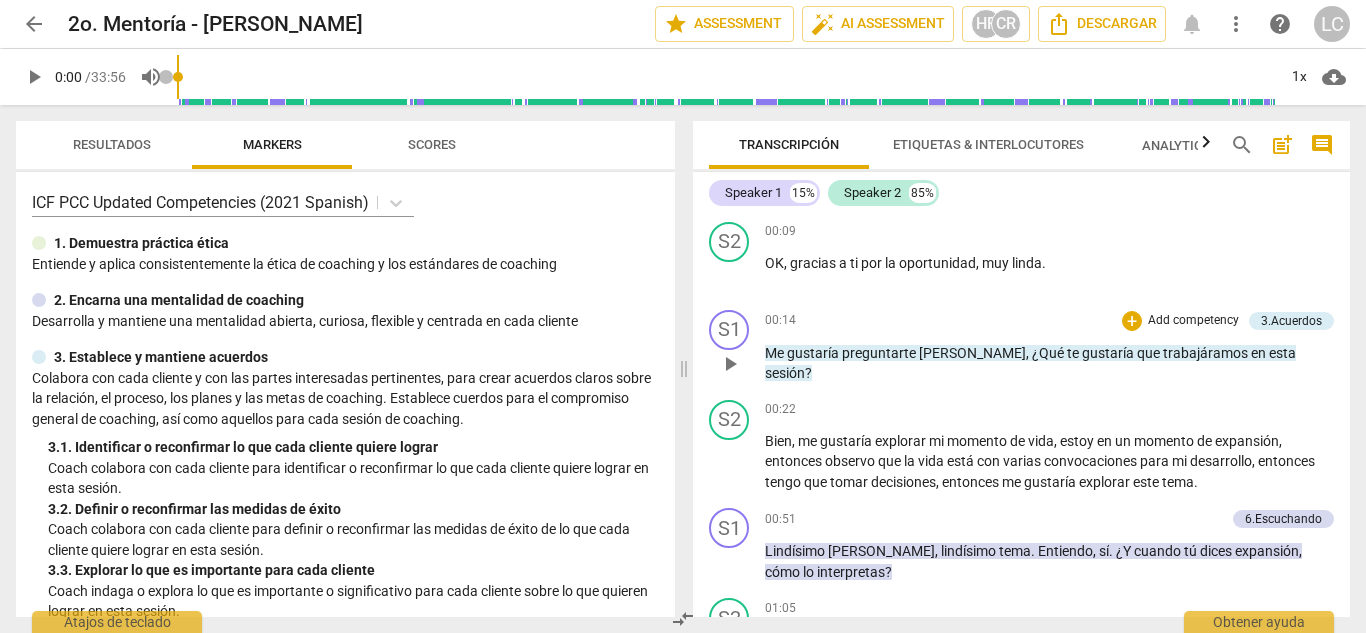 scroll, scrollTop: 334, scrollLeft: 0, axis: vertical 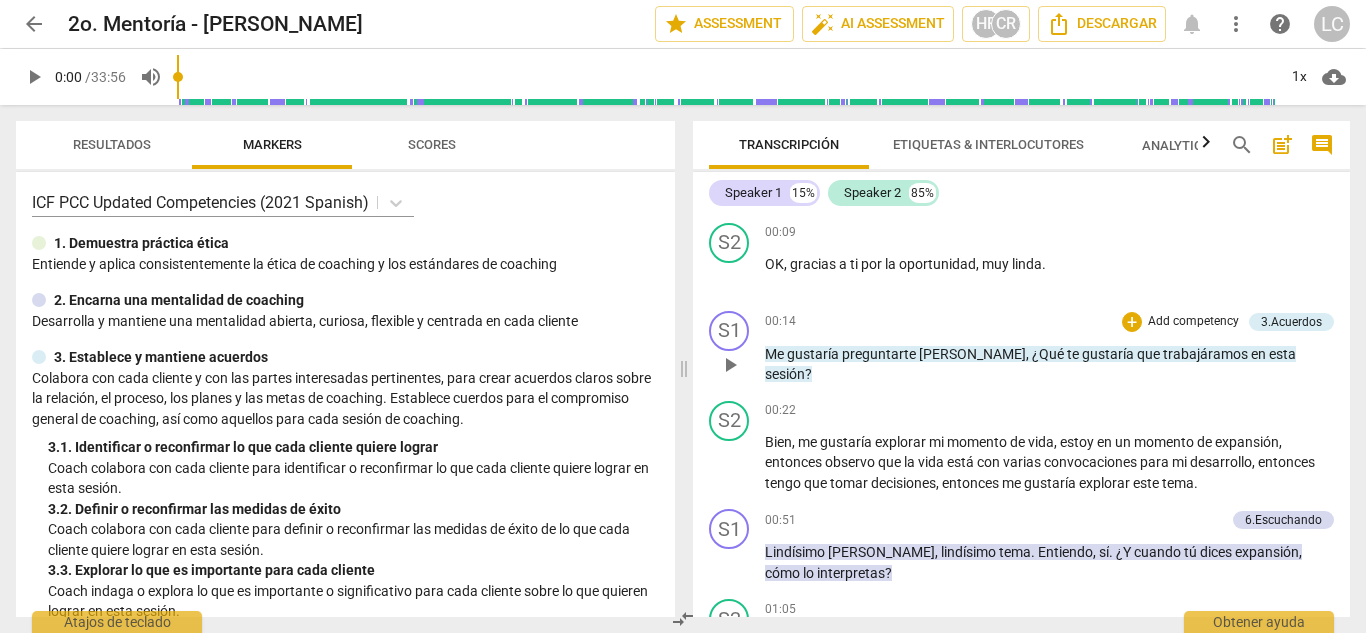 click on "Add competency" at bounding box center [1193, 322] 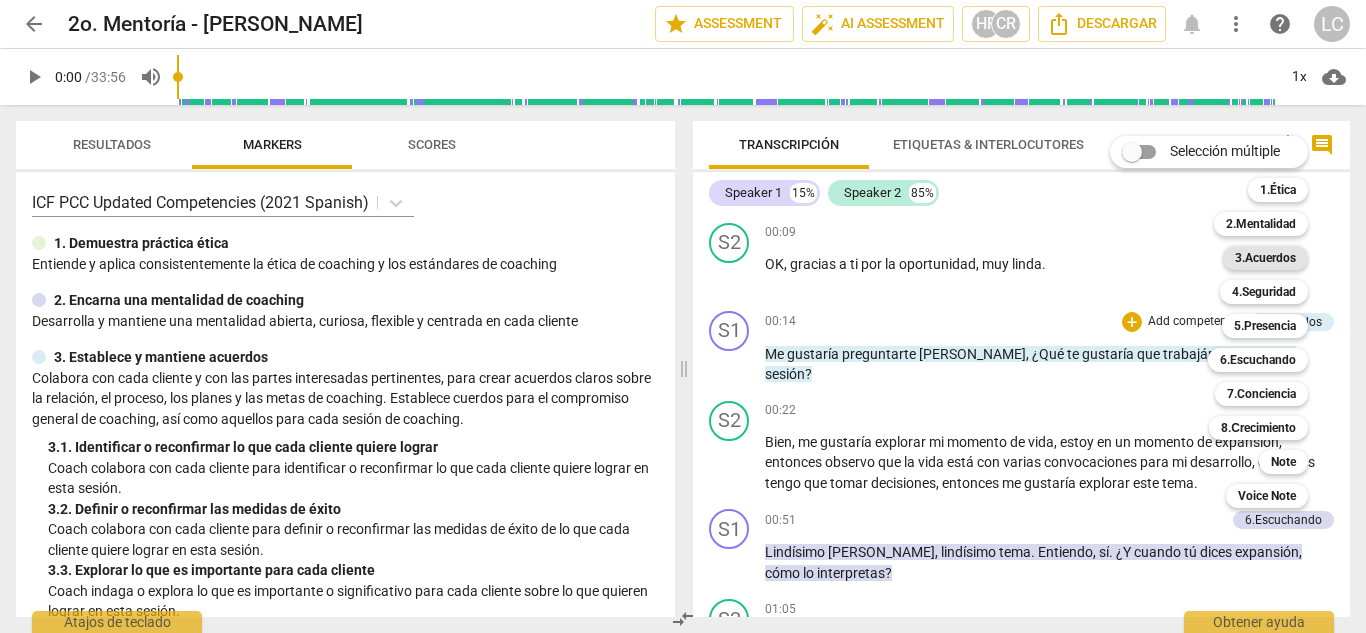 click on "3.Acuerdos" at bounding box center (1265, 258) 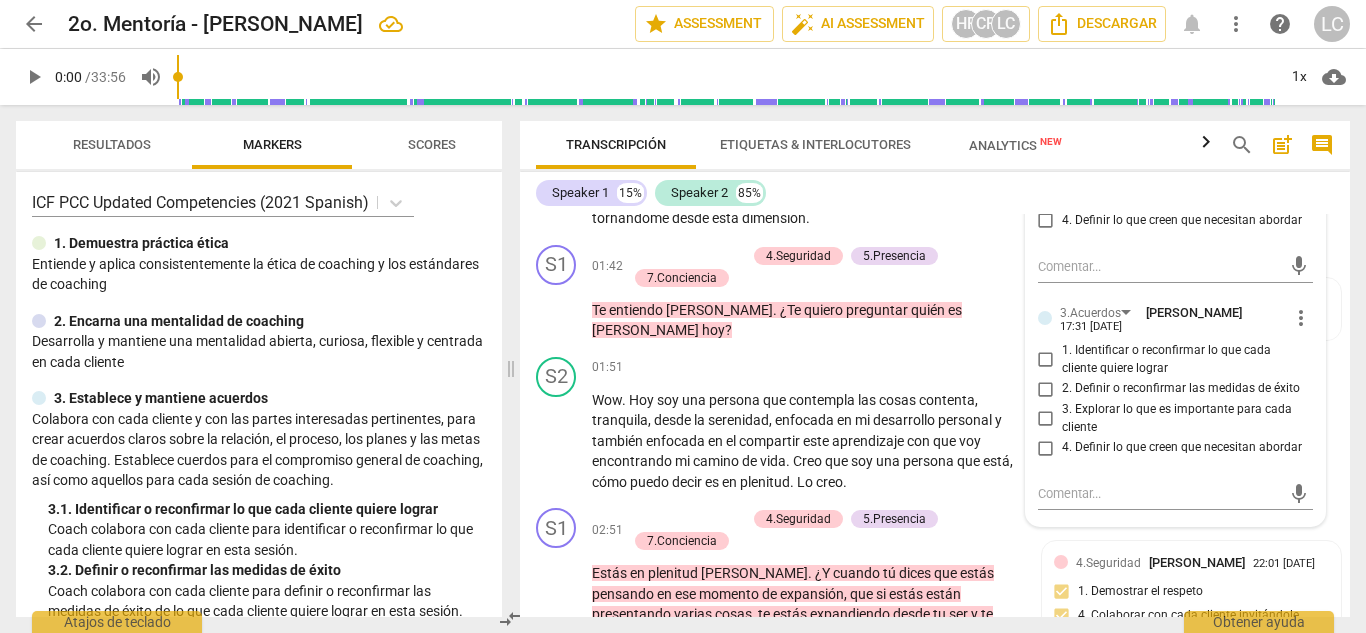 scroll, scrollTop: 816, scrollLeft: 0, axis: vertical 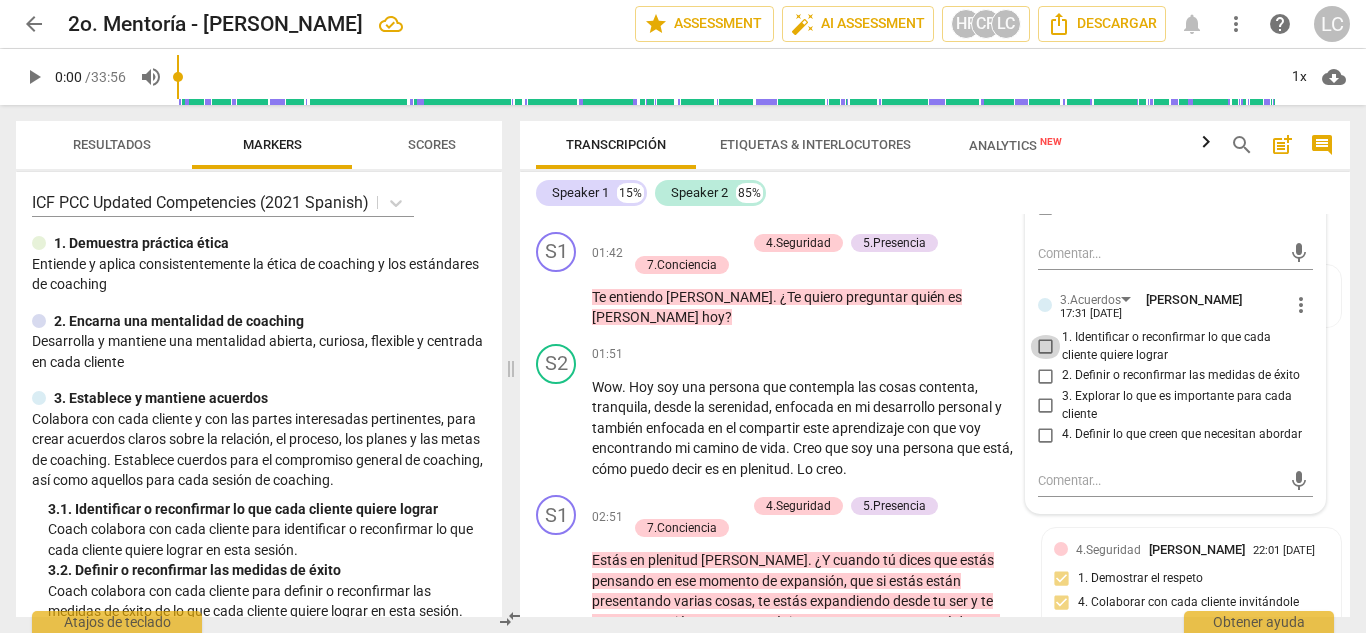 click on "1. Identificar o reconfirmar lo que cada cliente quiere lograr" at bounding box center [1046, 347] 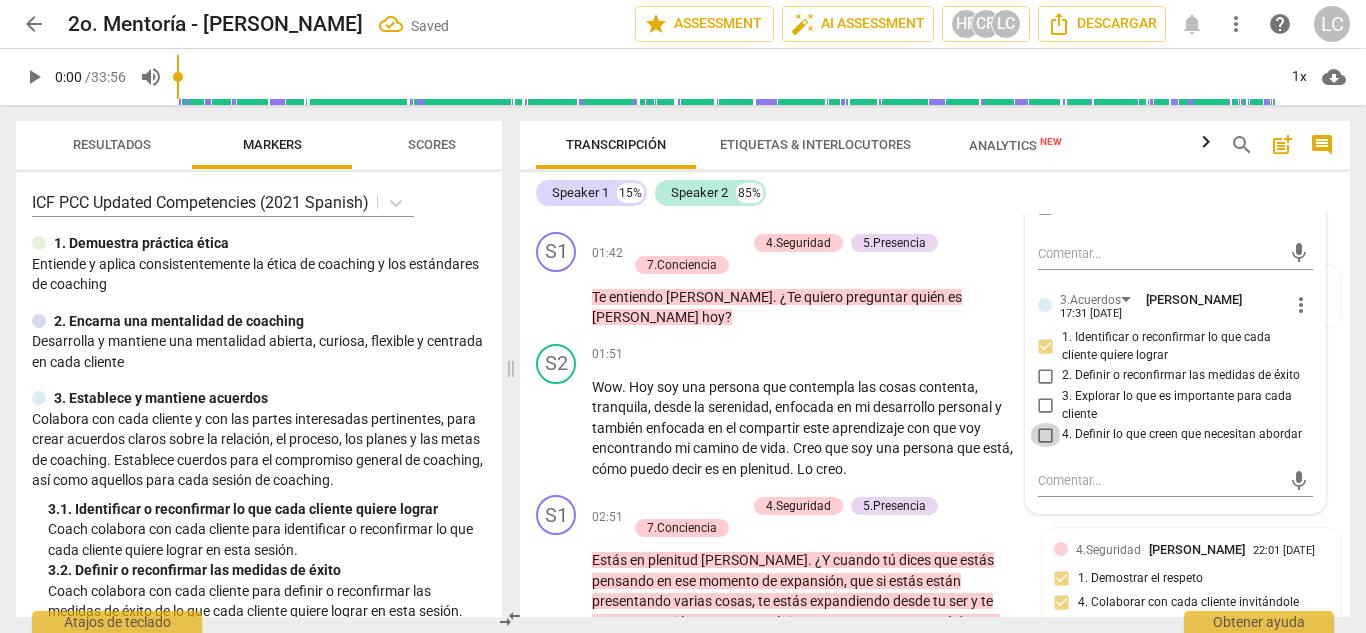 click on "4. Definir lo que creen que necesitan abordar" at bounding box center (1046, 435) 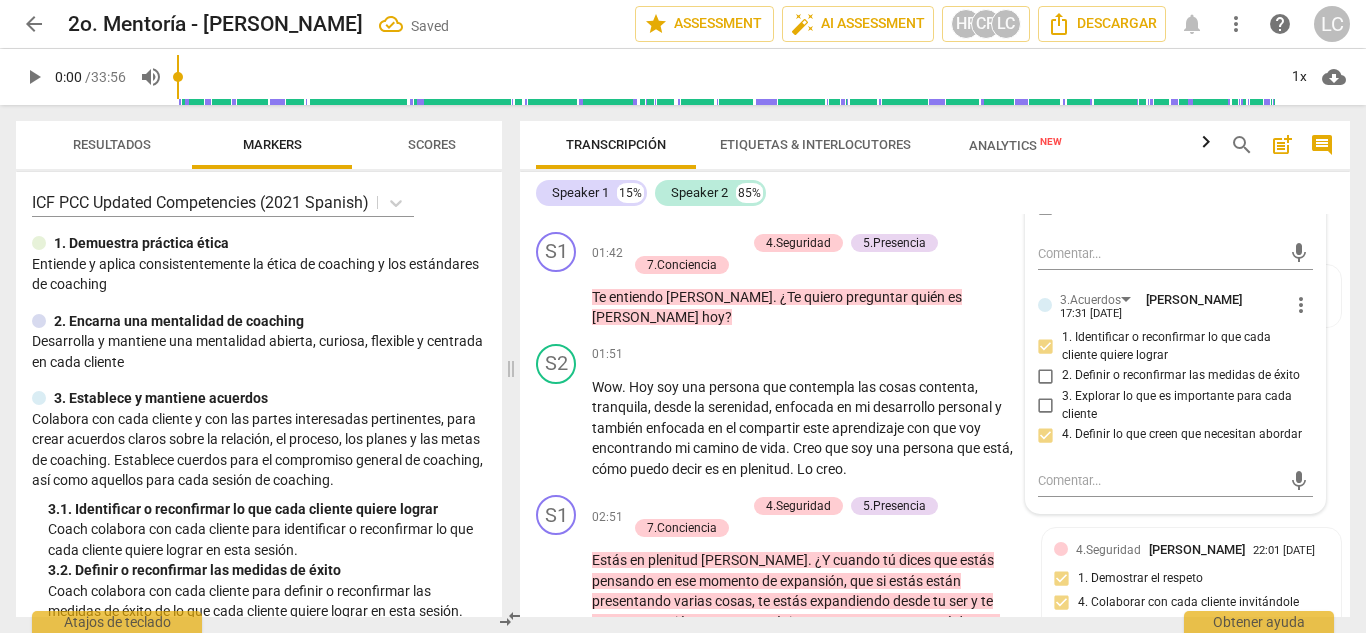 click on "Speaker 1 15% Speaker 2 85%" at bounding box center [935, 193] 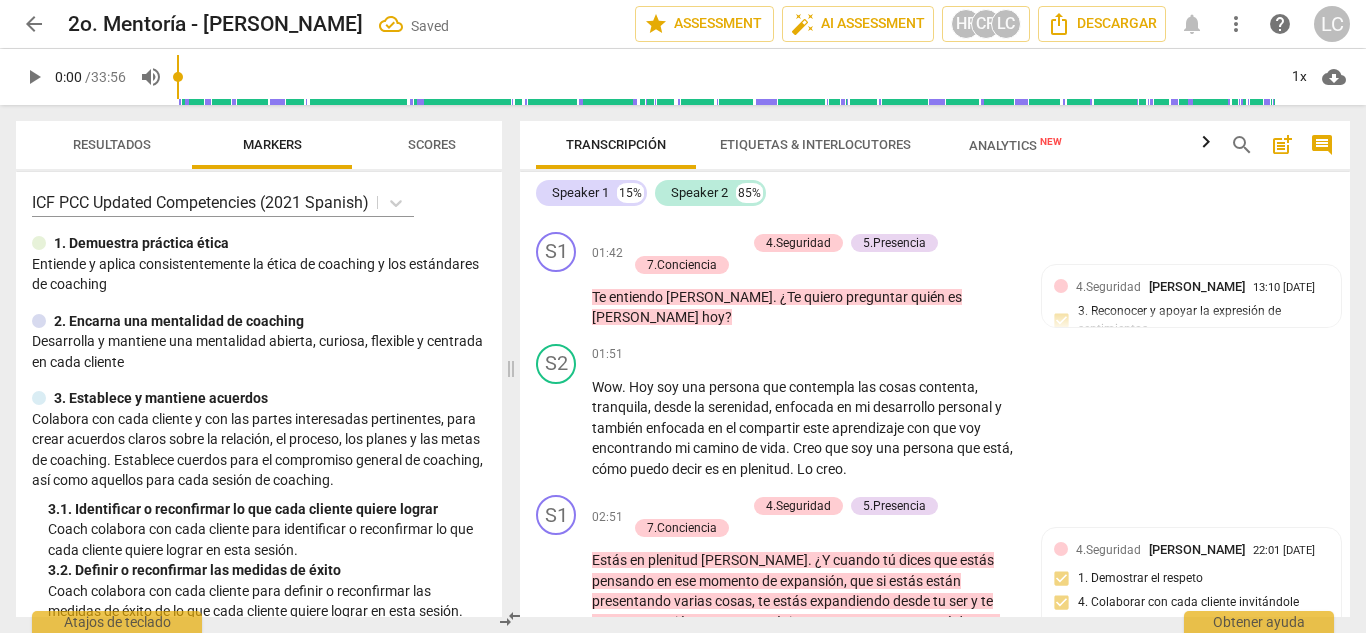 click on "Speaker 1 15% Speaker 2 85%" at bounding box center [935, 193] 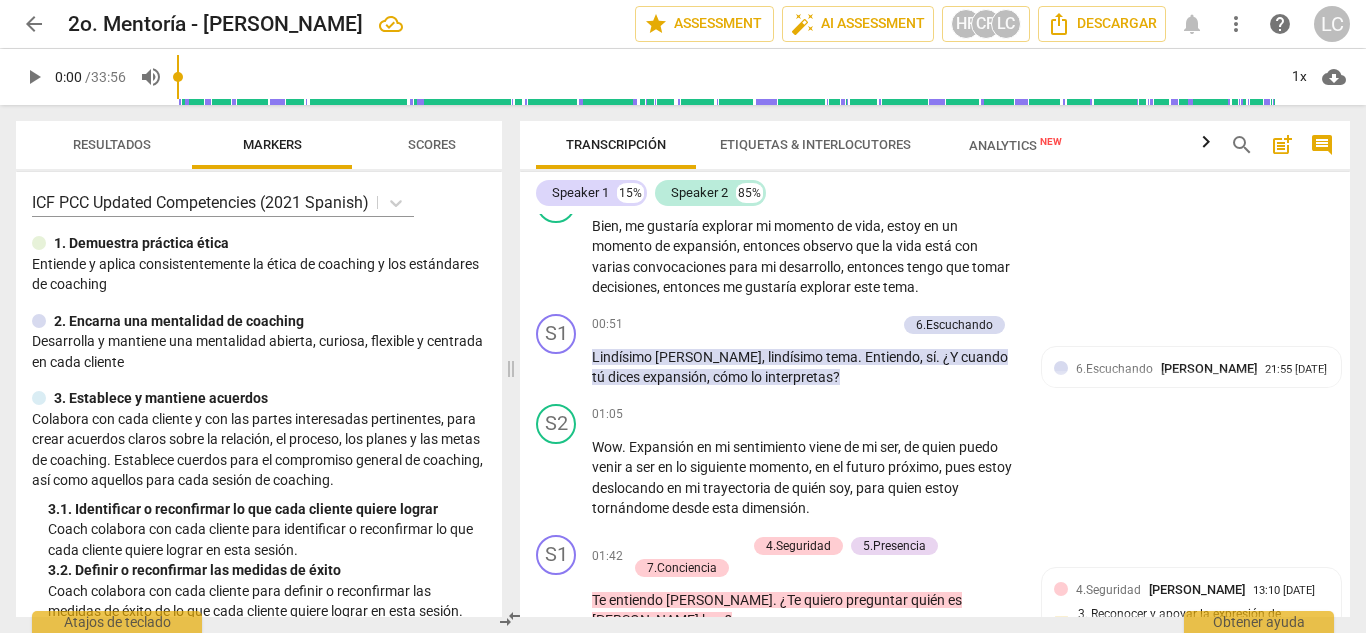 scroll, scrollTop: 512, scrollLeft: 0, axis: vertical 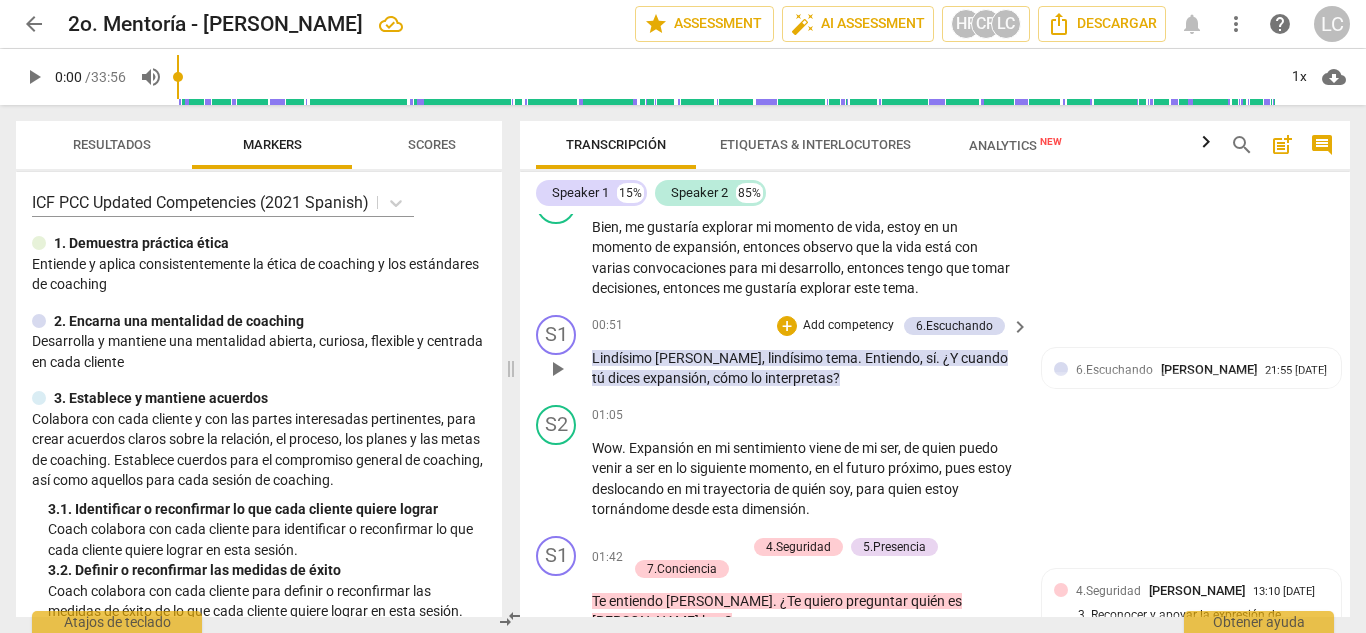 click on "Add competency" at bounding box center [848, 326] 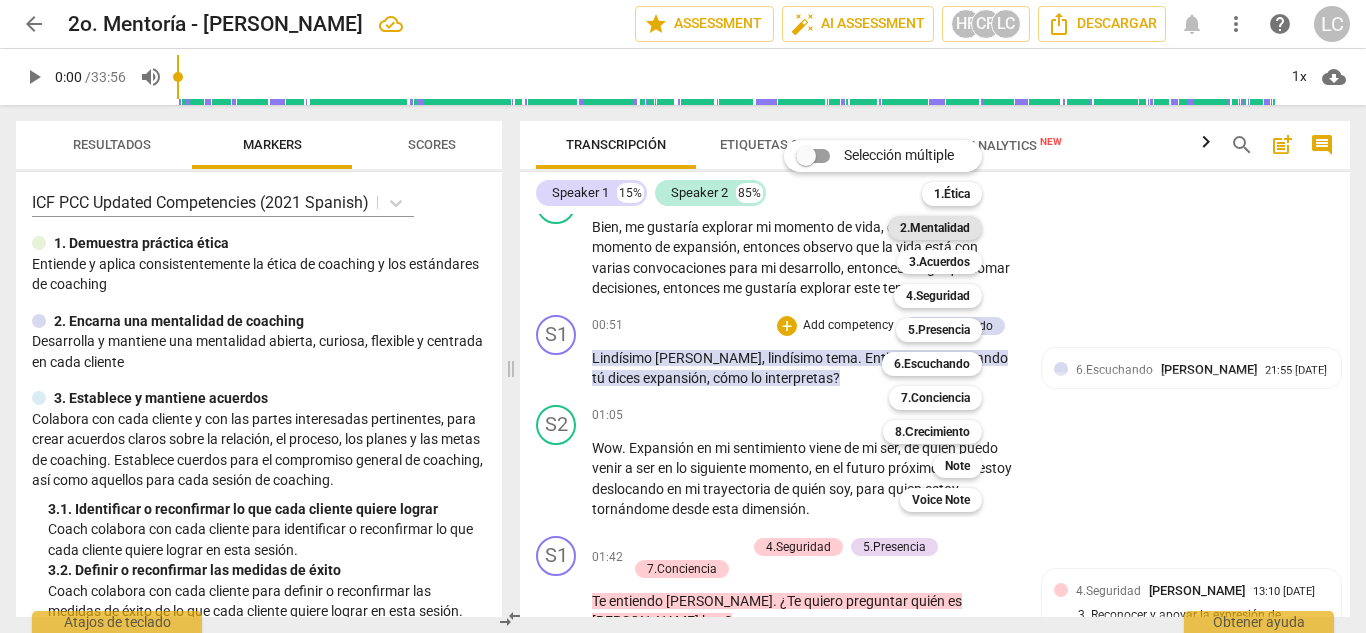 click on "2.Mentalidad" at bounding box center [935, 228] 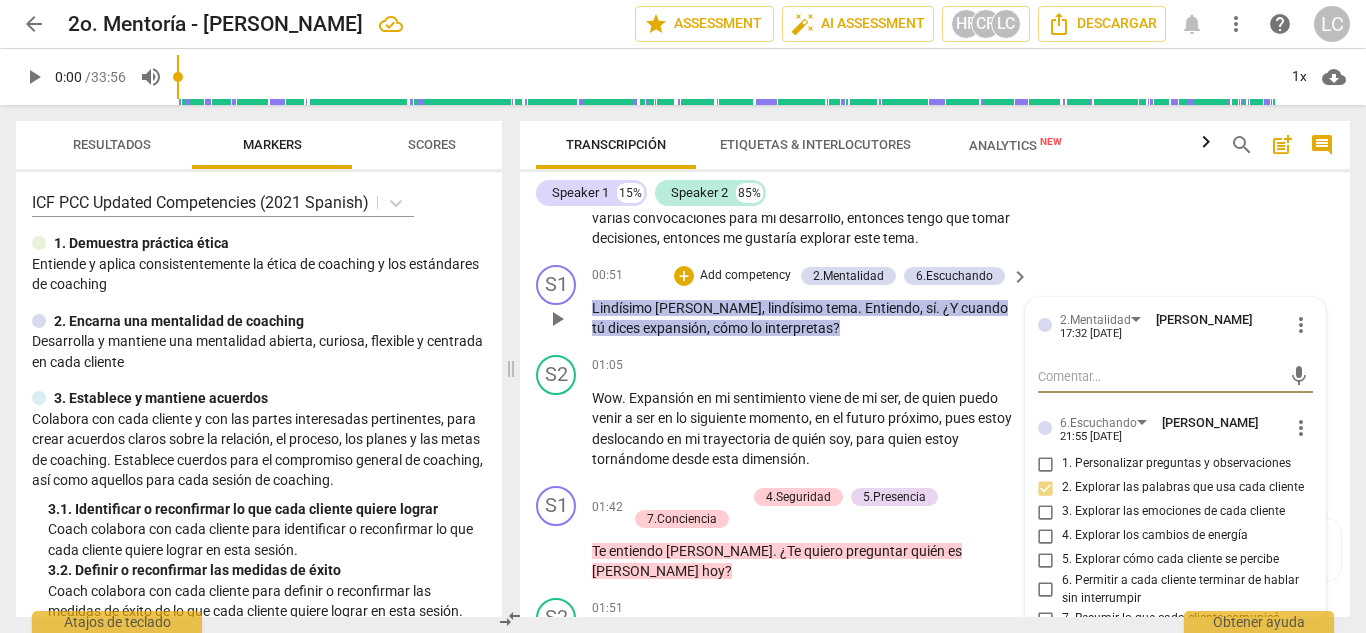 scroll, scrollTop: 557, scrollLeft: 0, axis: vertical 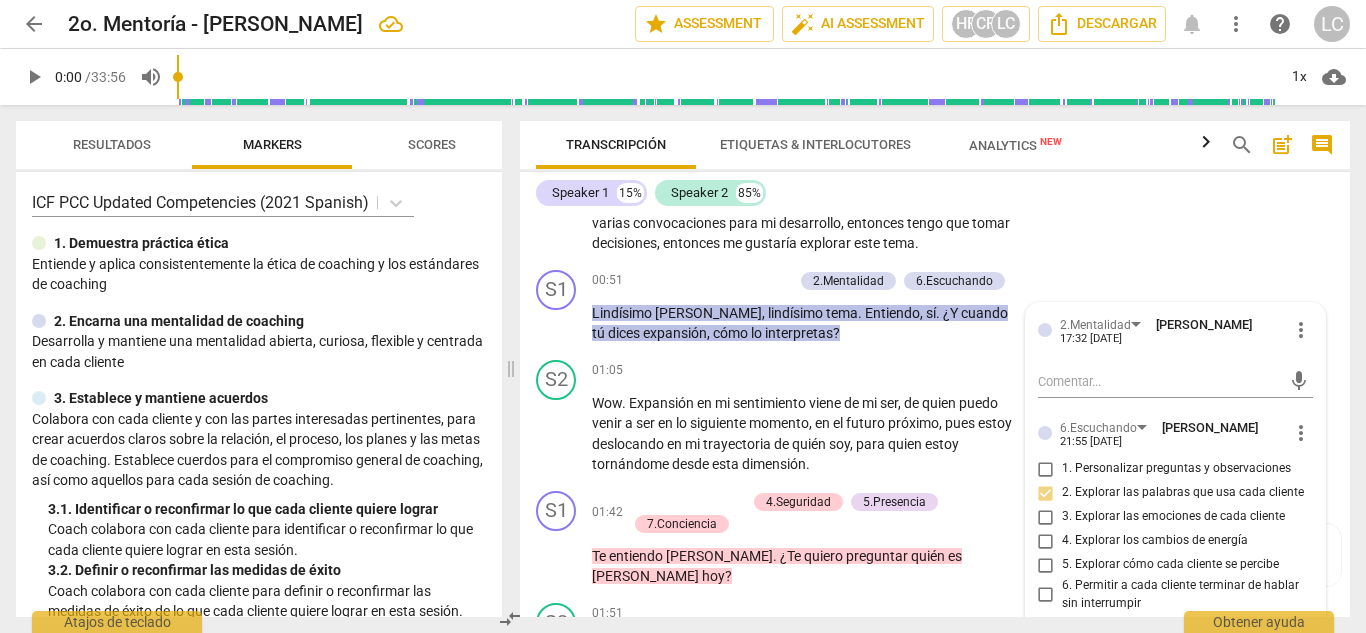 click on "Speaker 1 15% Speaker 2 85%" at bounding box center [935, 193] 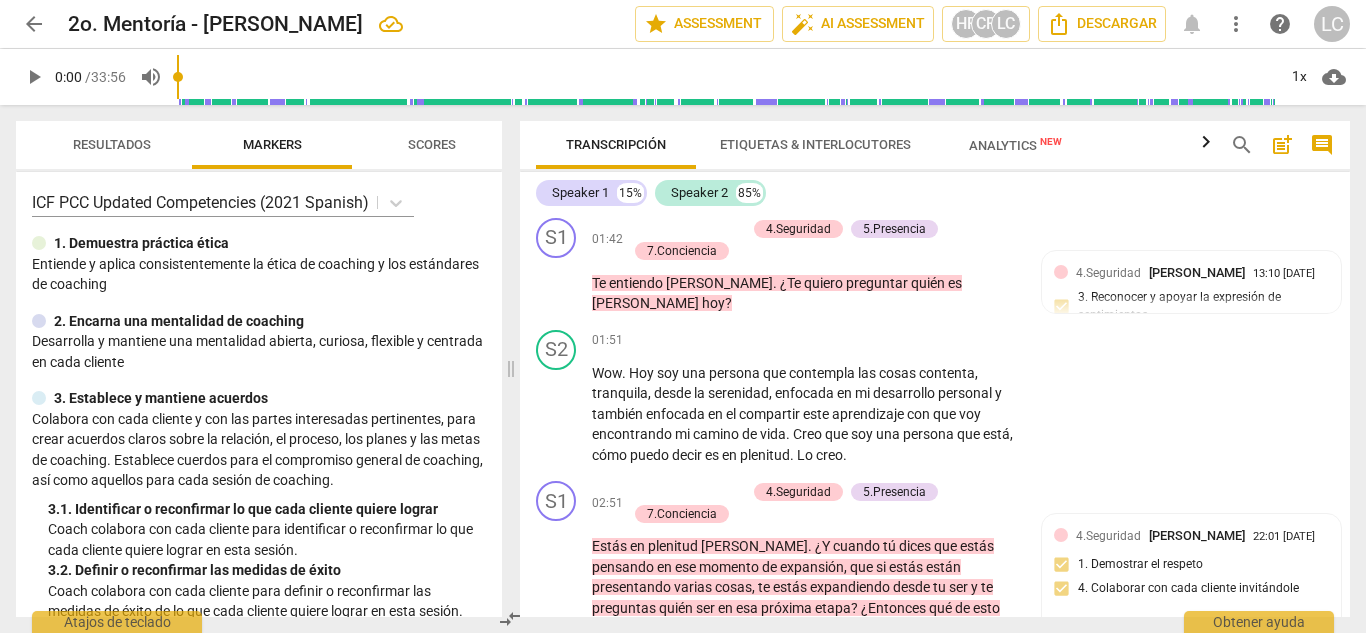 scroll, scrollTop: 826, scrollLeft: 0, axis: vertical 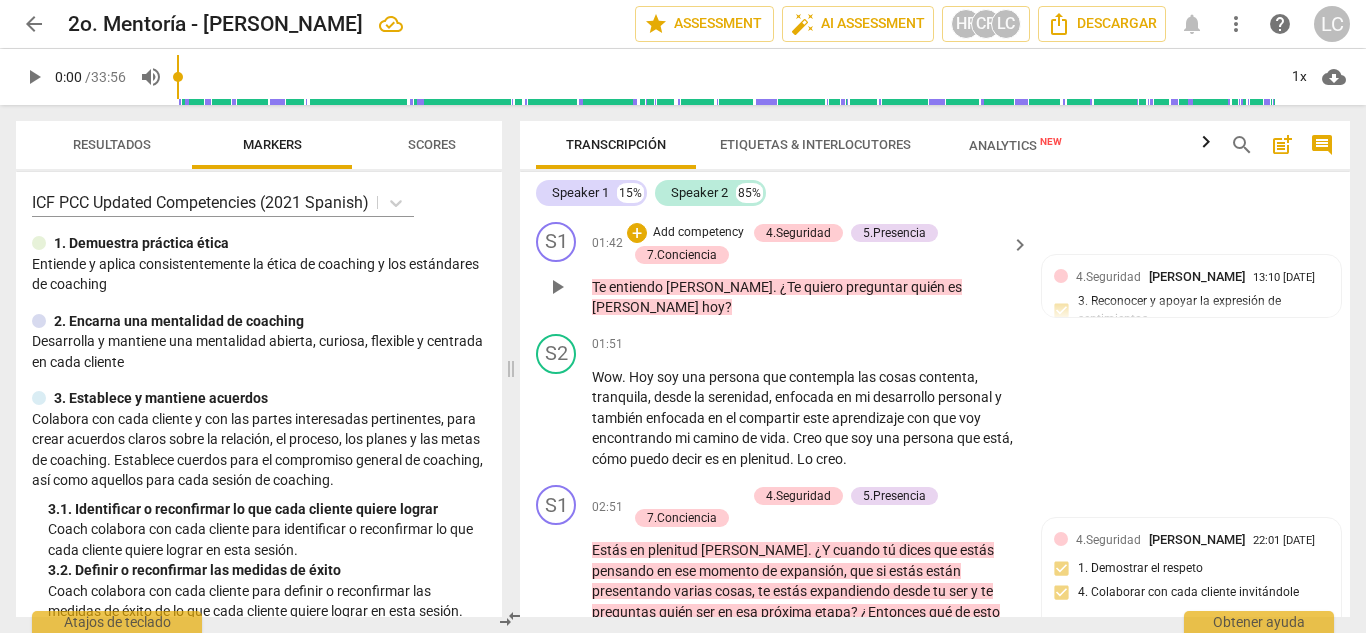 click on "Add competency" at bounding box center [698, 233] 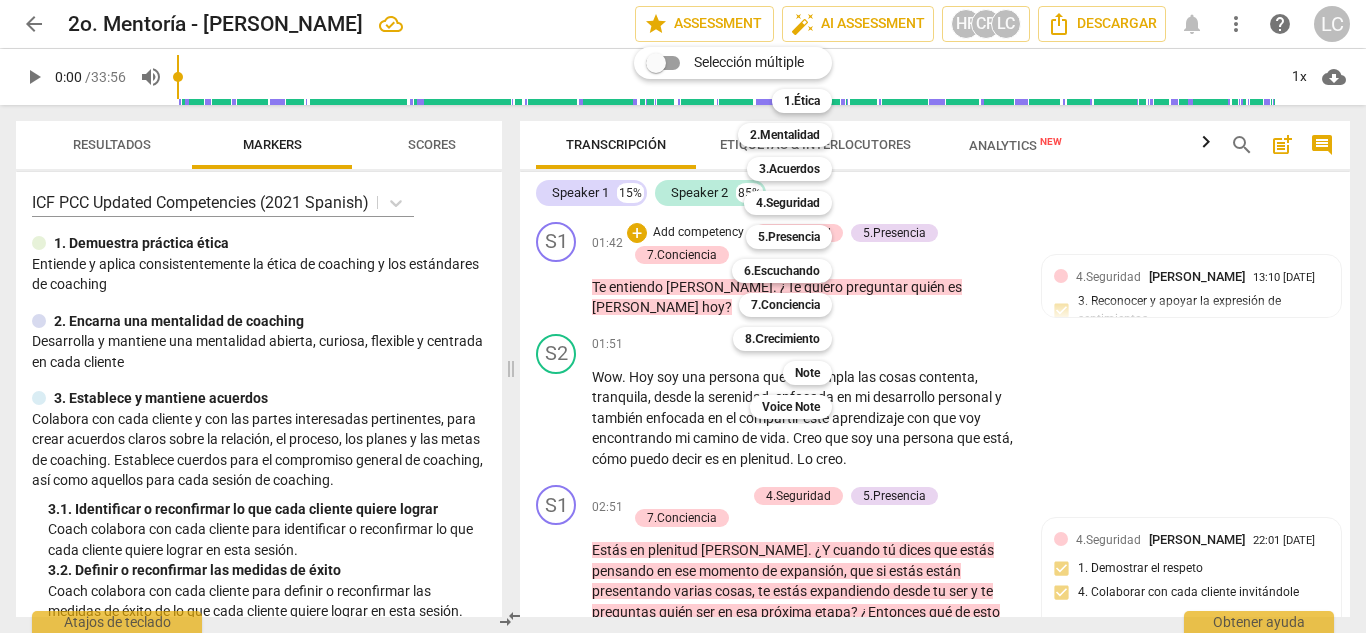 drag, startPoint x: 495, startPoint y: 209, endPoint x: 498, endPoint y: 270, distance: 61.073727 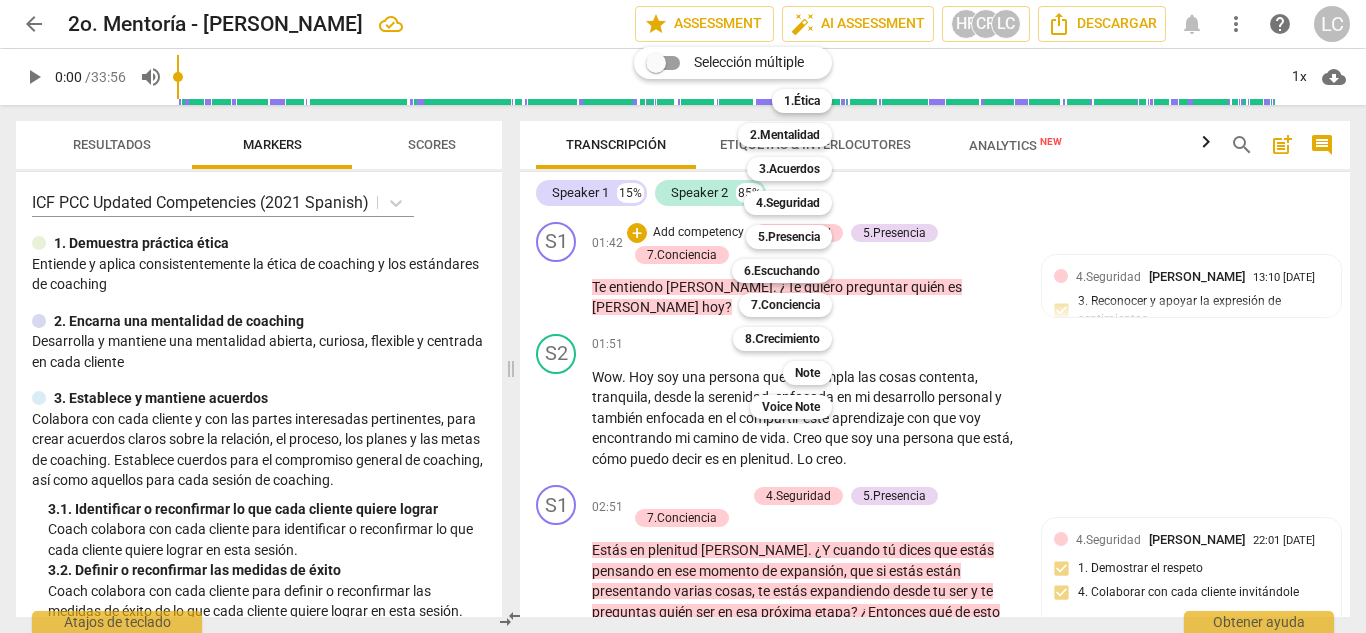 click at bounding box center [683, 316] 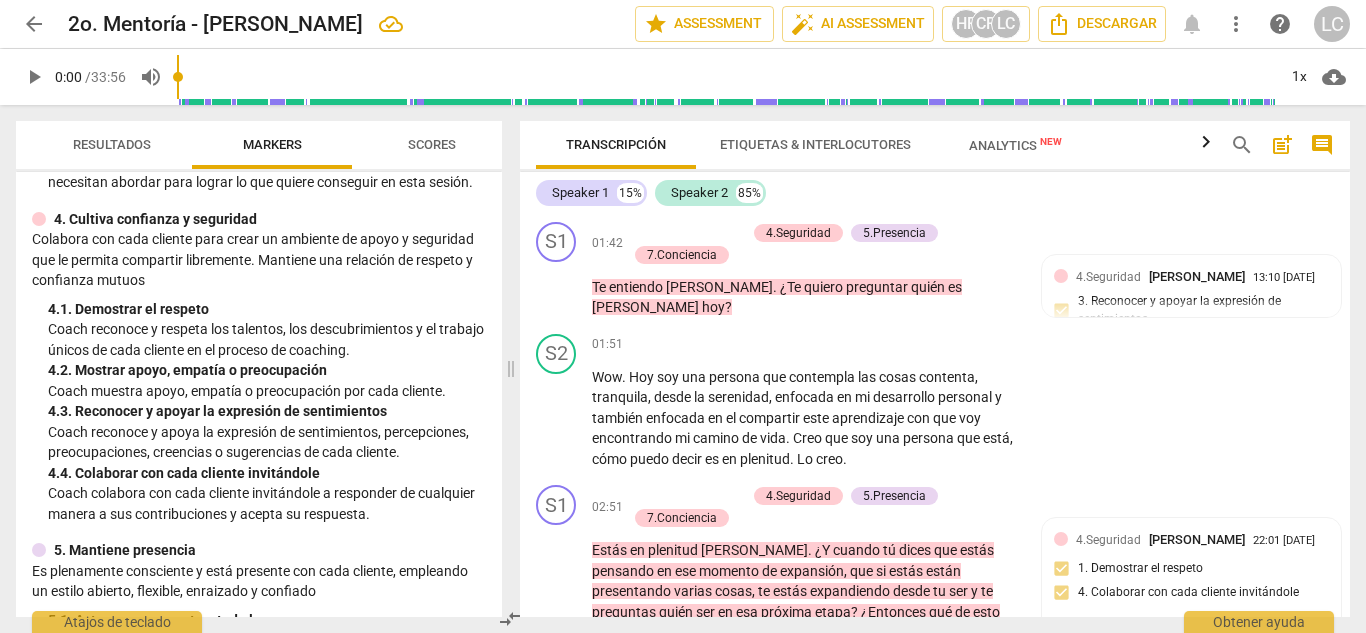 scroll, scrollTop: 580, scrollLeft: 0, axis: vertical 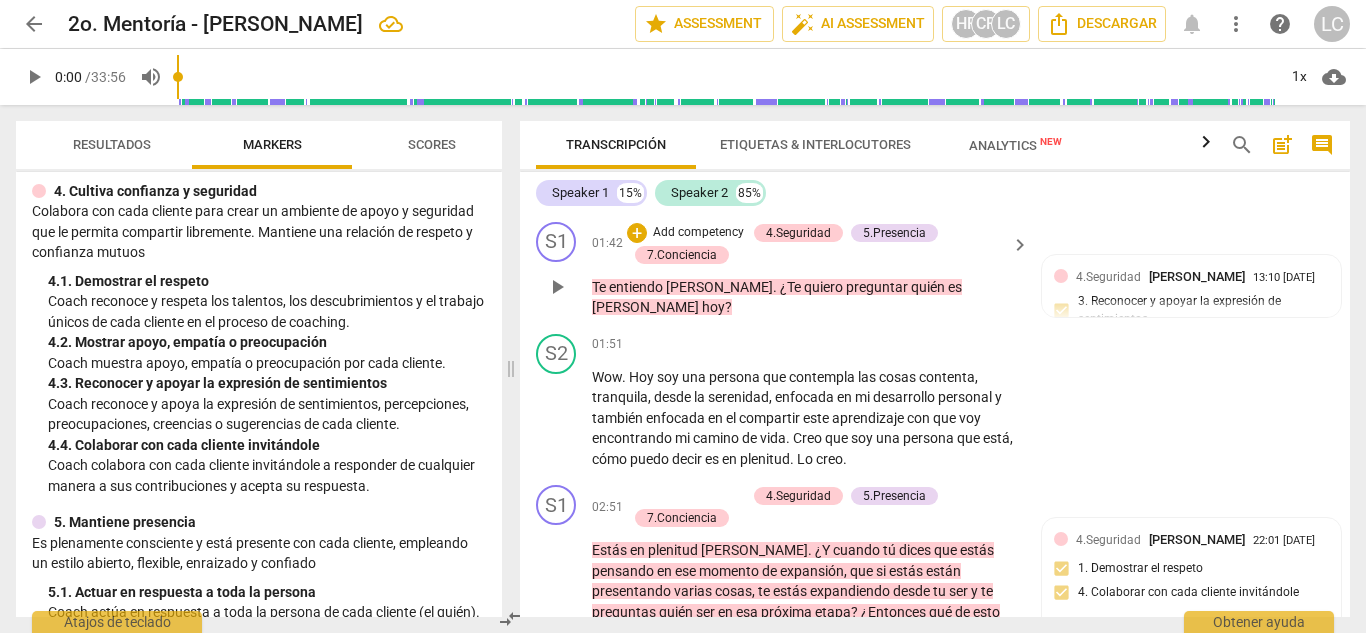 click on "+ Add competency" at bounding box center [686, 233] 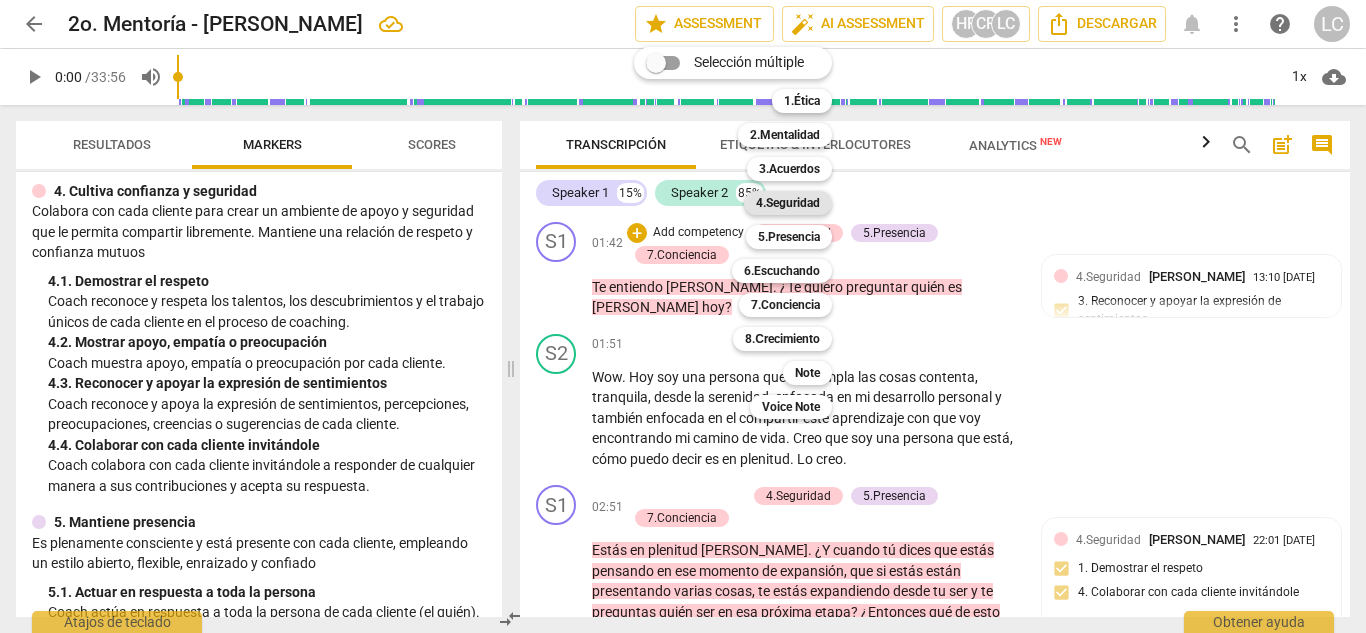 click on "4.Seguridad" at bounding box center [788, 203] 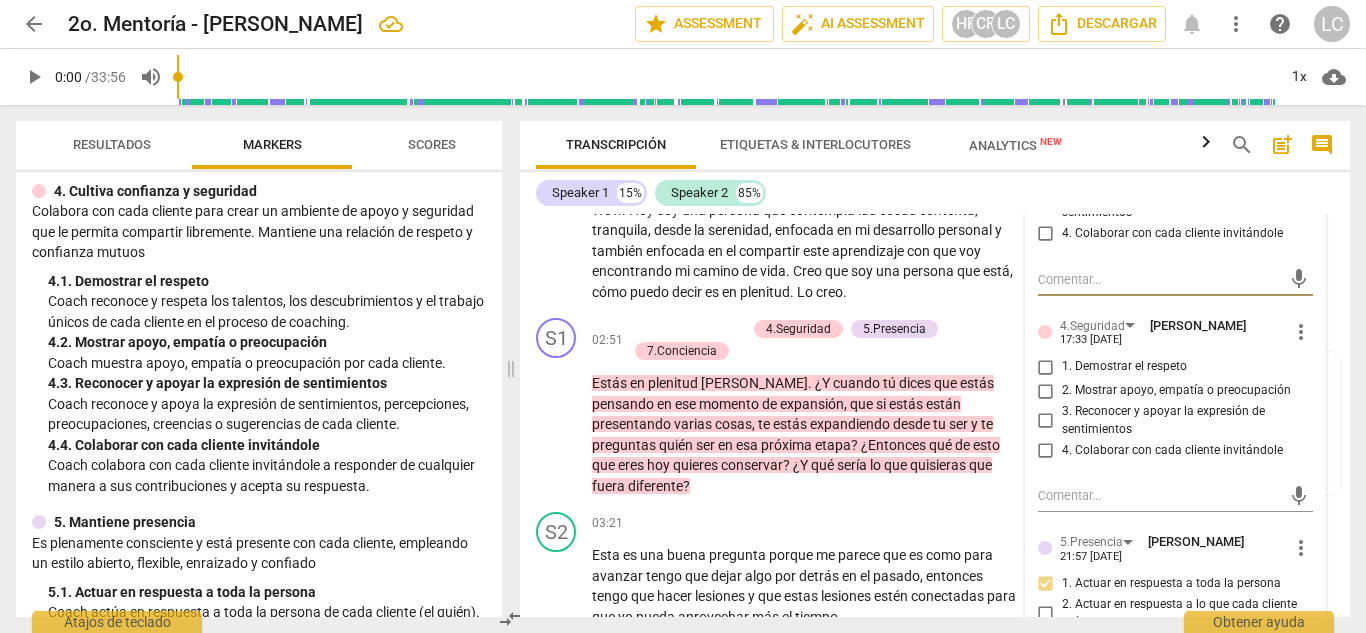 scroll, scrollTop: 994, scrollLeft: 0, axis: vertical 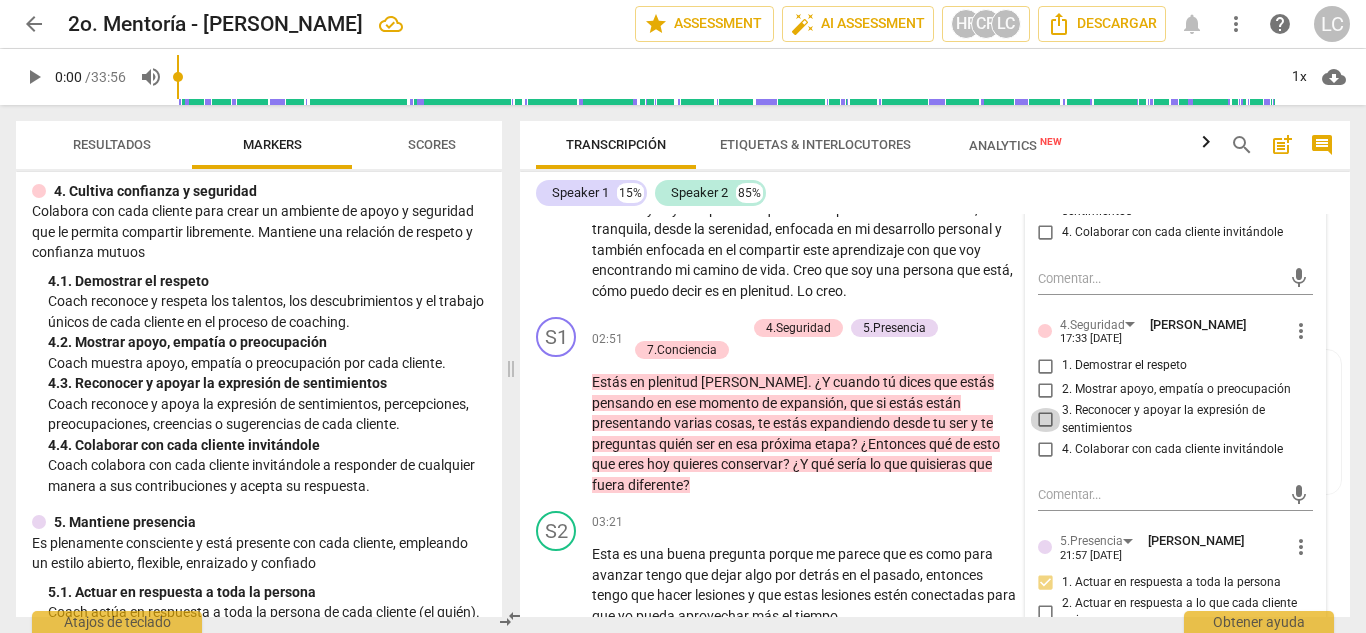 click on "3. Reconocer y apoyar la expresión de sentimientos" at bounding box center (1046, 420) 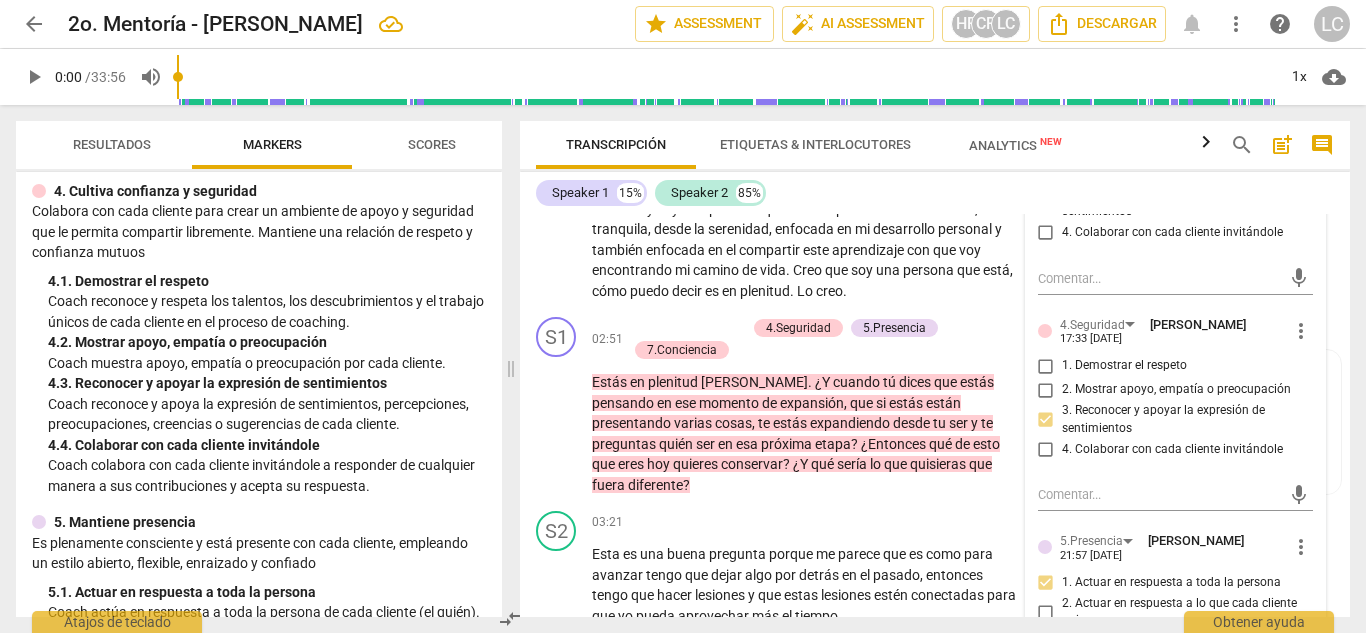 click on "Speaker 1 15% Speaker 2 85%" at bounding box center (935, 193) 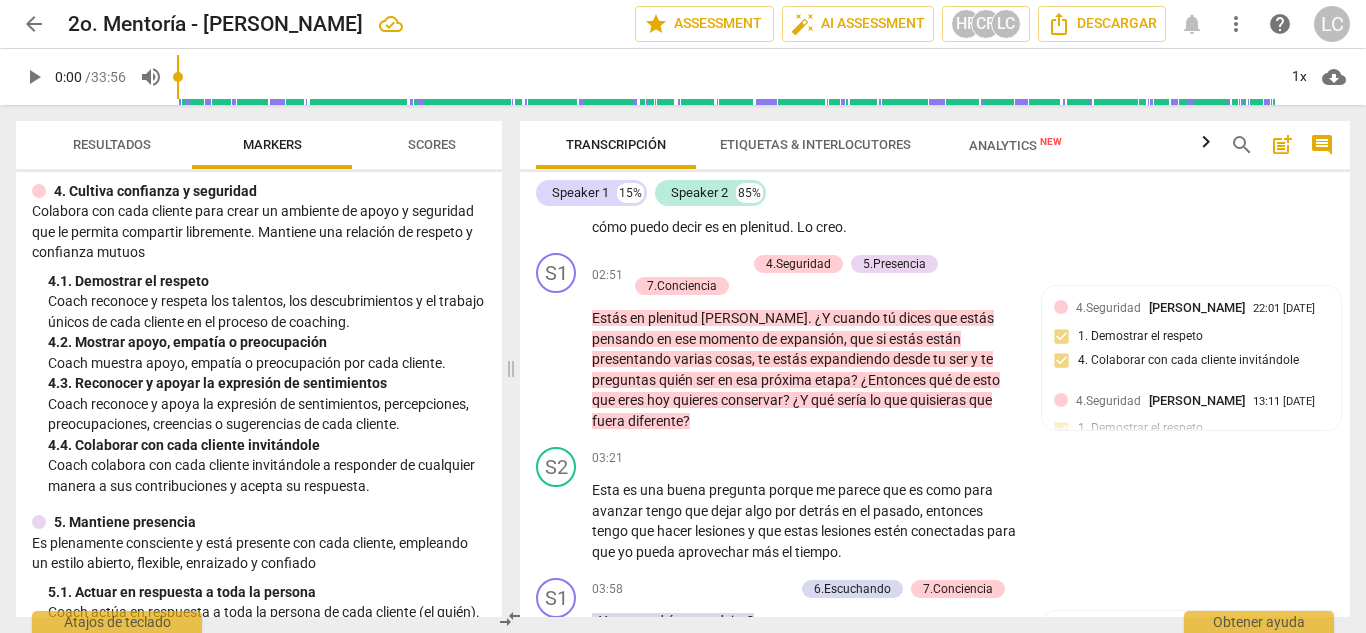 scroll, scrollTop: 1059, scrollLeft: 0, axis: vertical 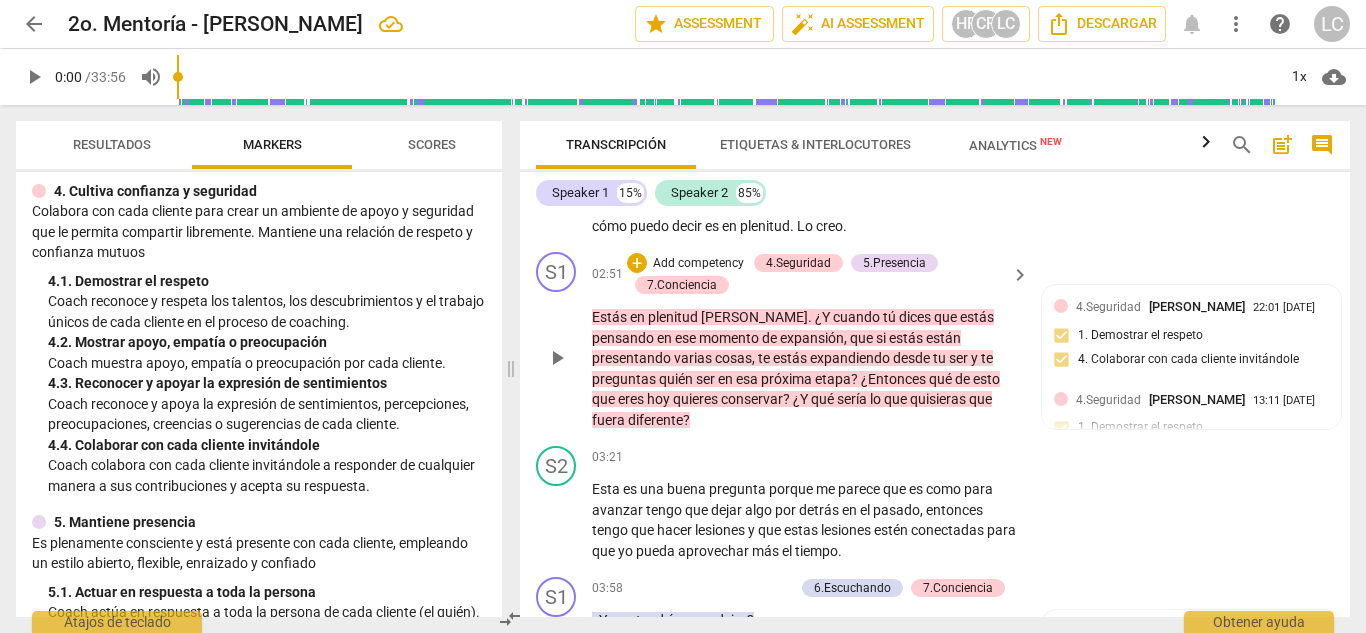 click on "Add competency" at bounding box center [698, 264] 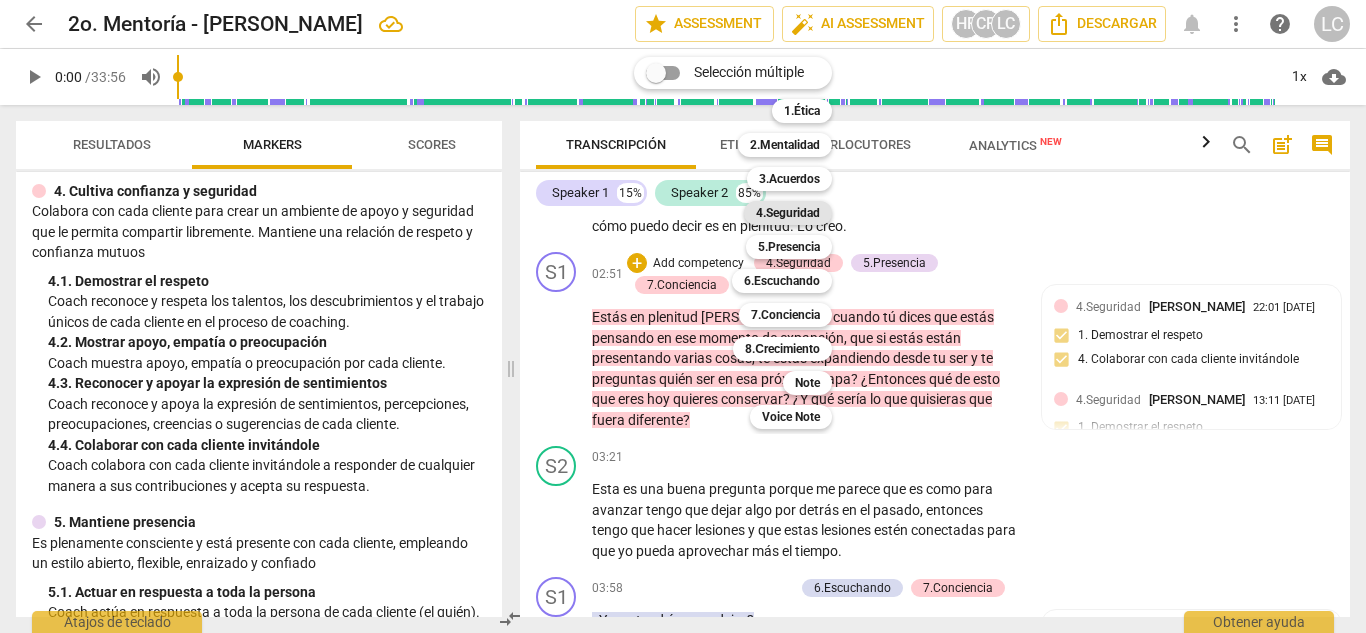 click on "4.Seguridad" at bounding box center [788, 213] 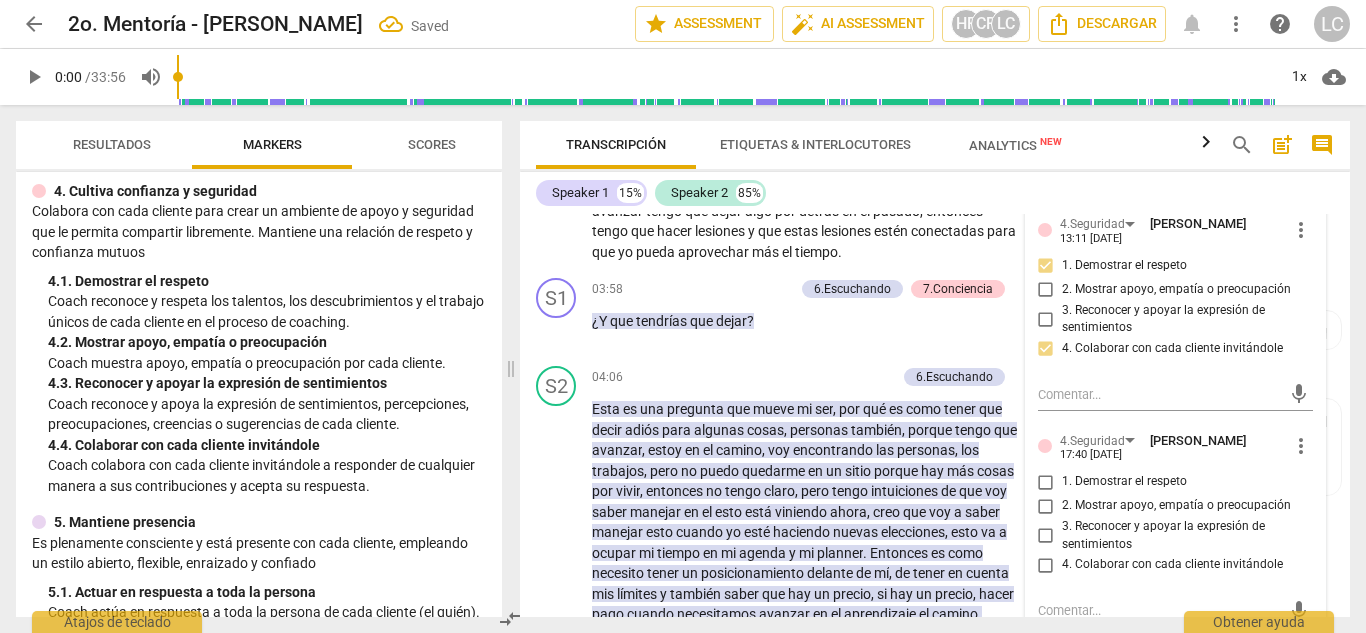 scroll, scrollTop: 1375, scrollLeft: 0, axis: vertical 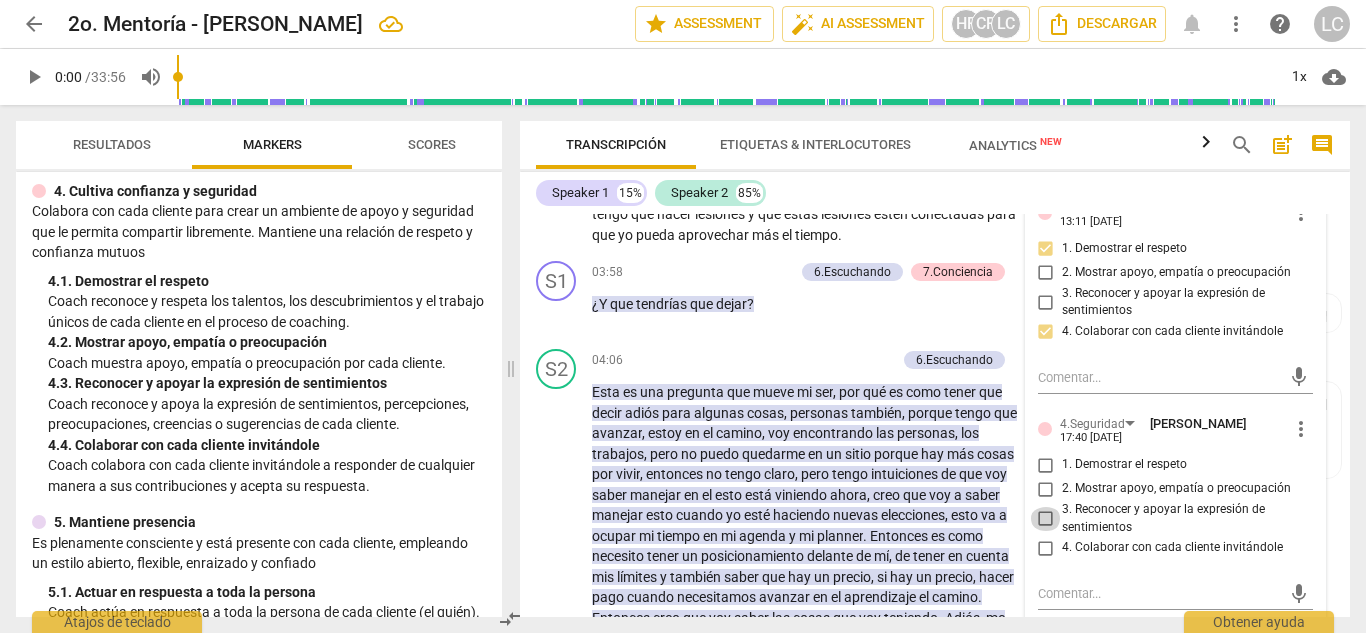 click on "3. Reconocer y apoyar la expresión de sentimientos" at bounding box center (1046, 519) 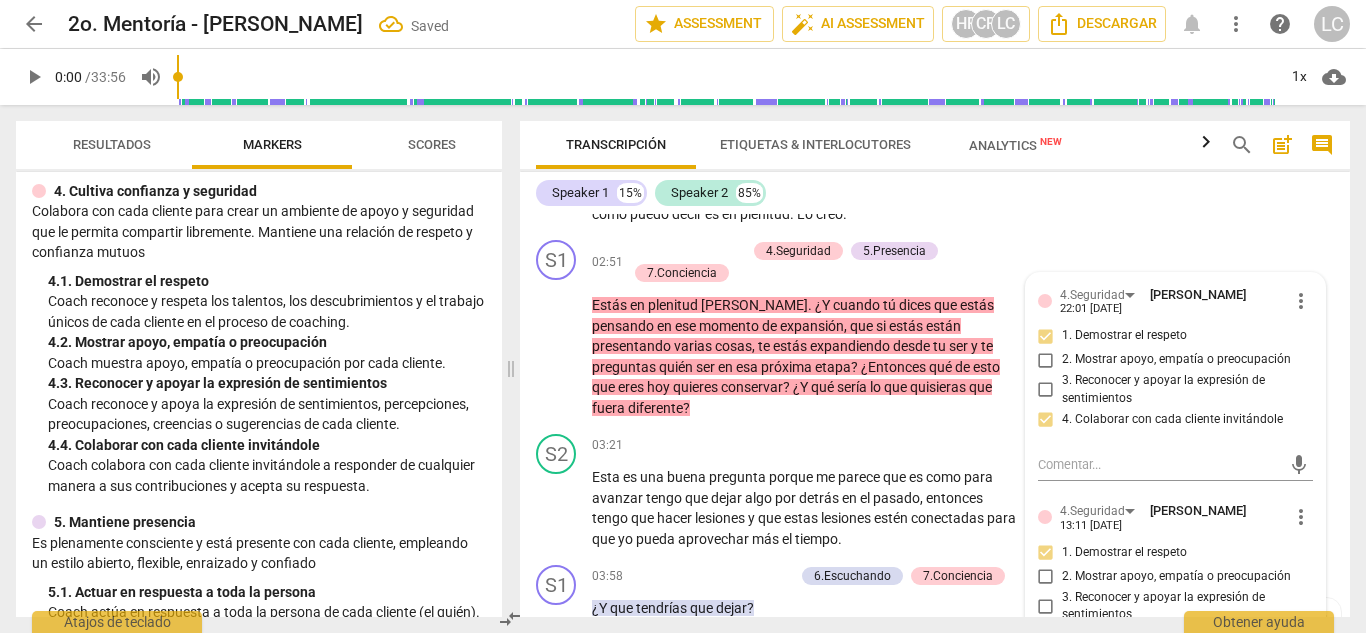 scroll, scrollTop: 1069, scrollLeft: 0, axis: vertical 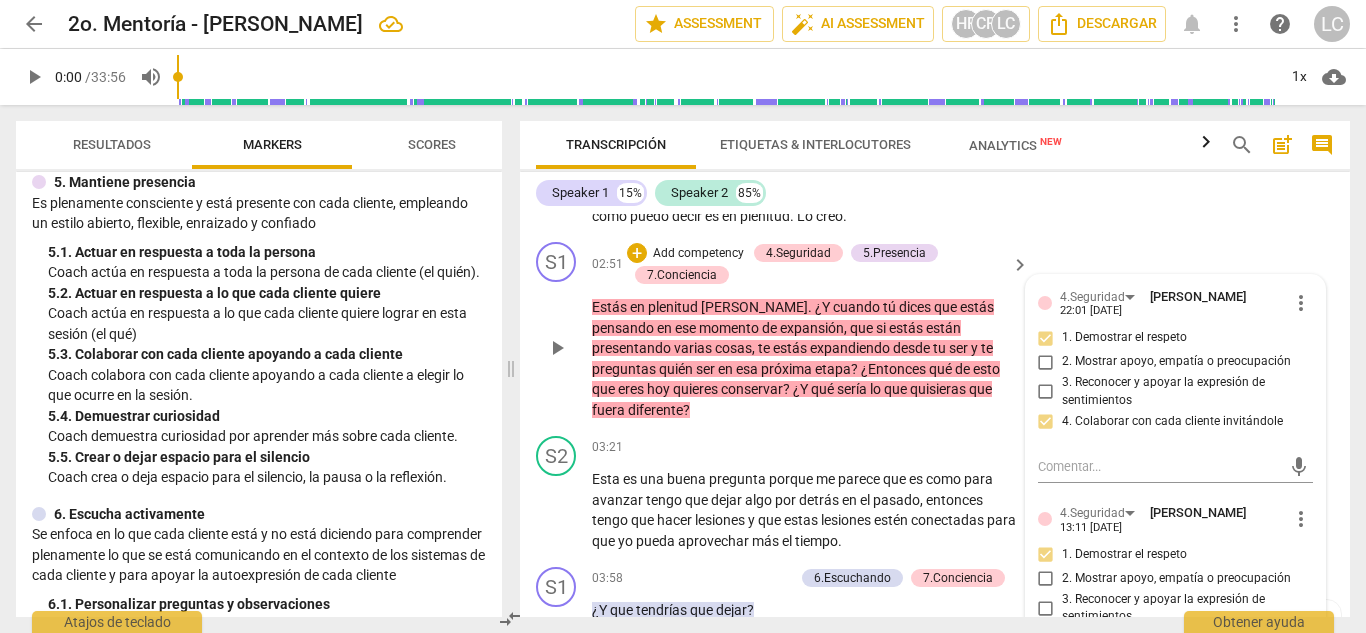 click on "Add competency" at bounding box center [698, 254] 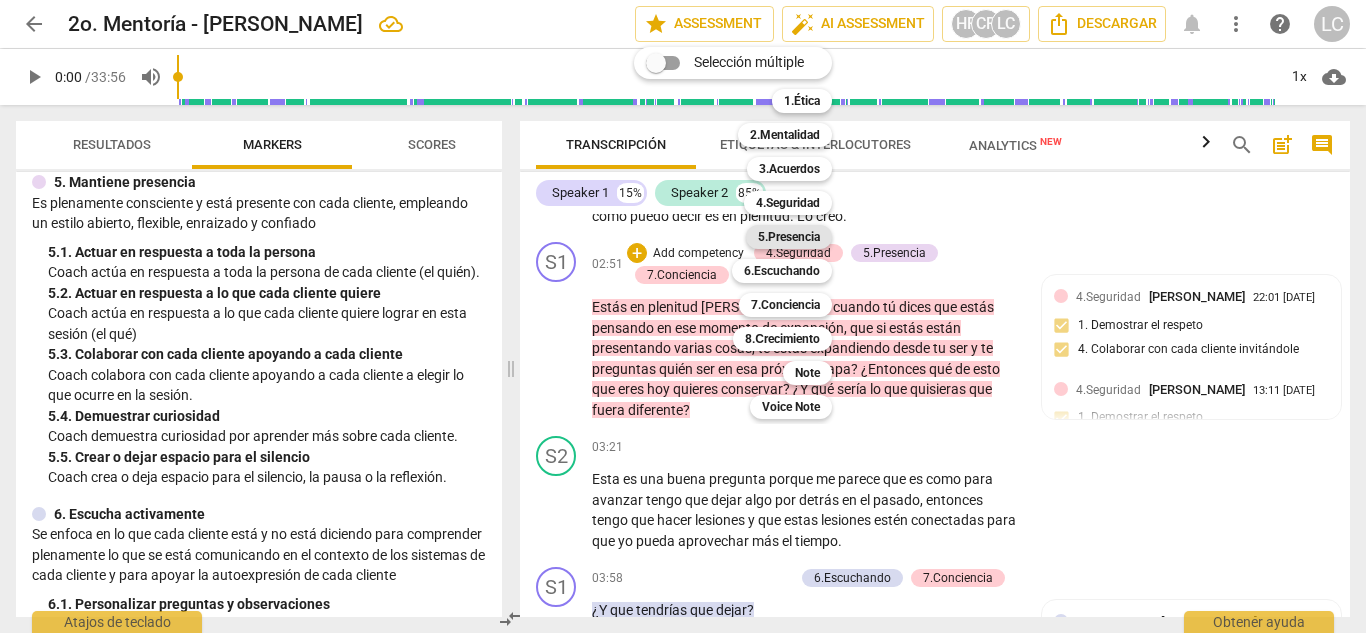 click on "5.Presencia" at bounding box center [789, 237] 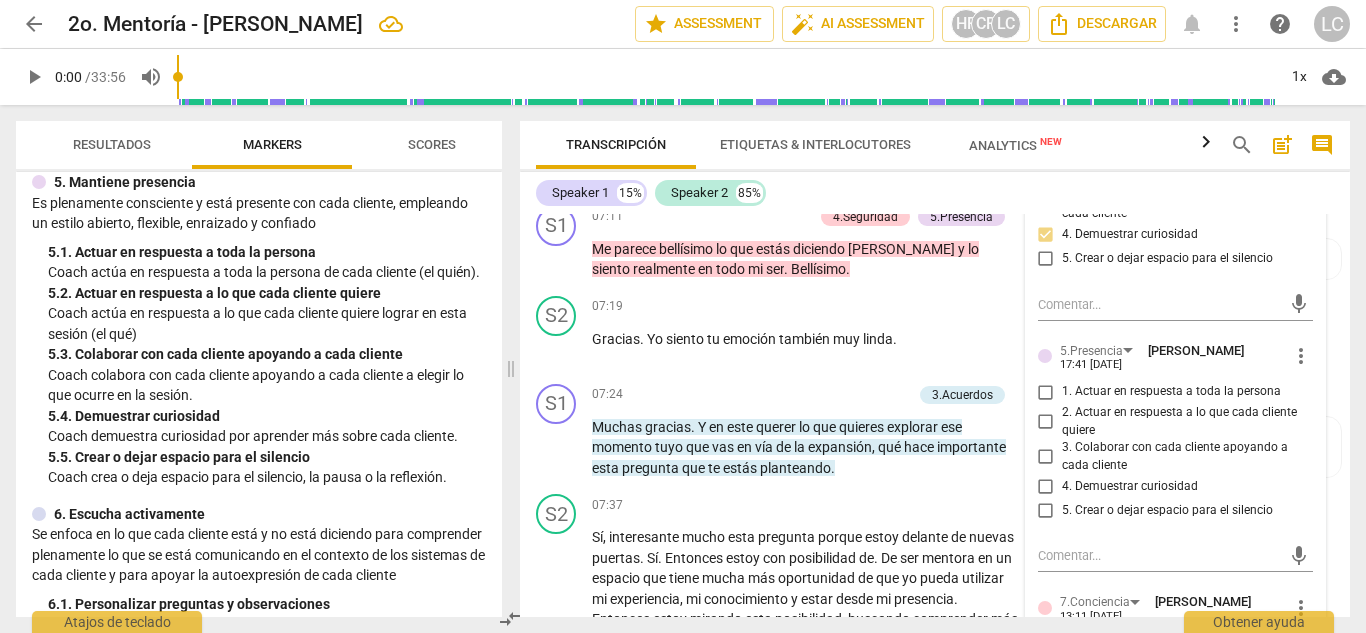 scroll, scrollTop: 1933, scrollLeft: 0, axis: vertical 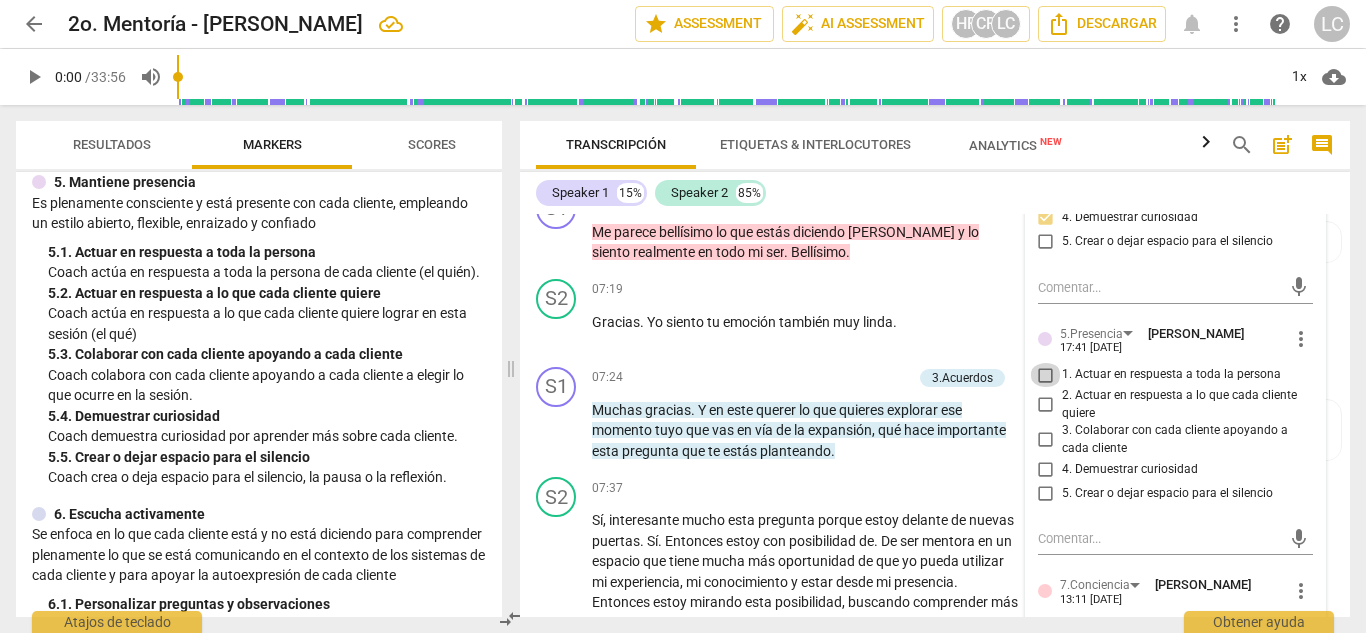 click on "1. Actuar en respuesta a toda la persona" at bounding box center [1046, 375] 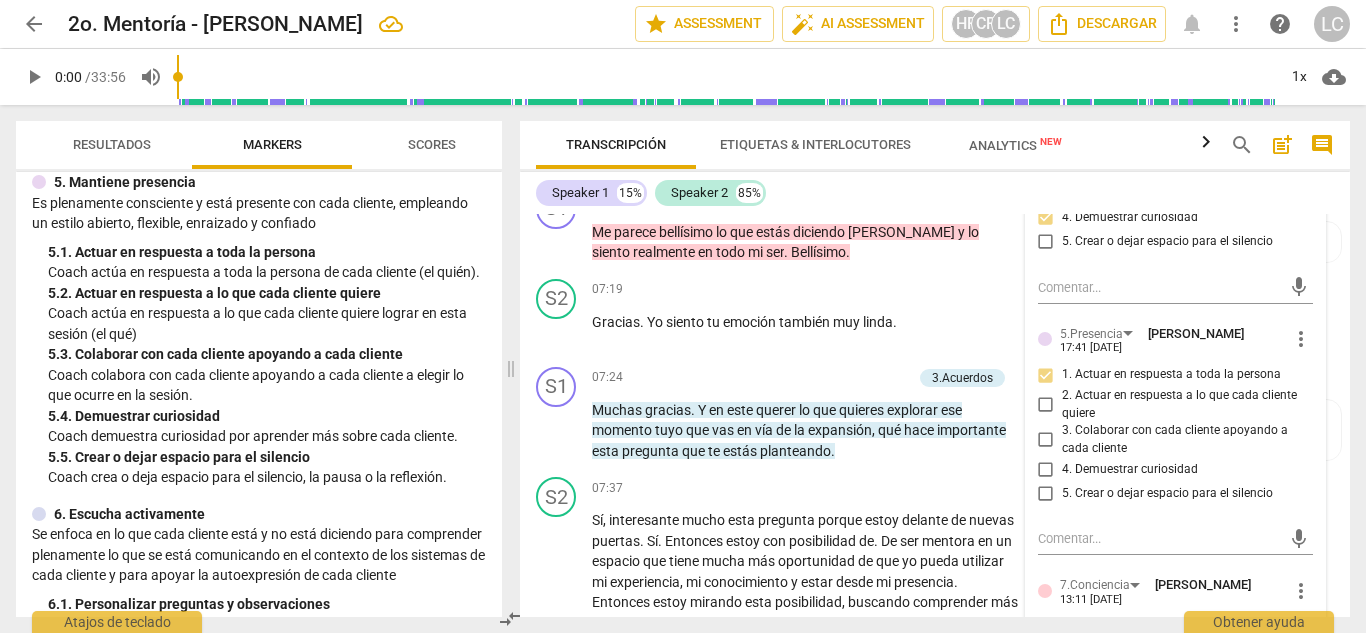 click on "4. Demuestrar curiosidad" at bounding box center [1046, 469] 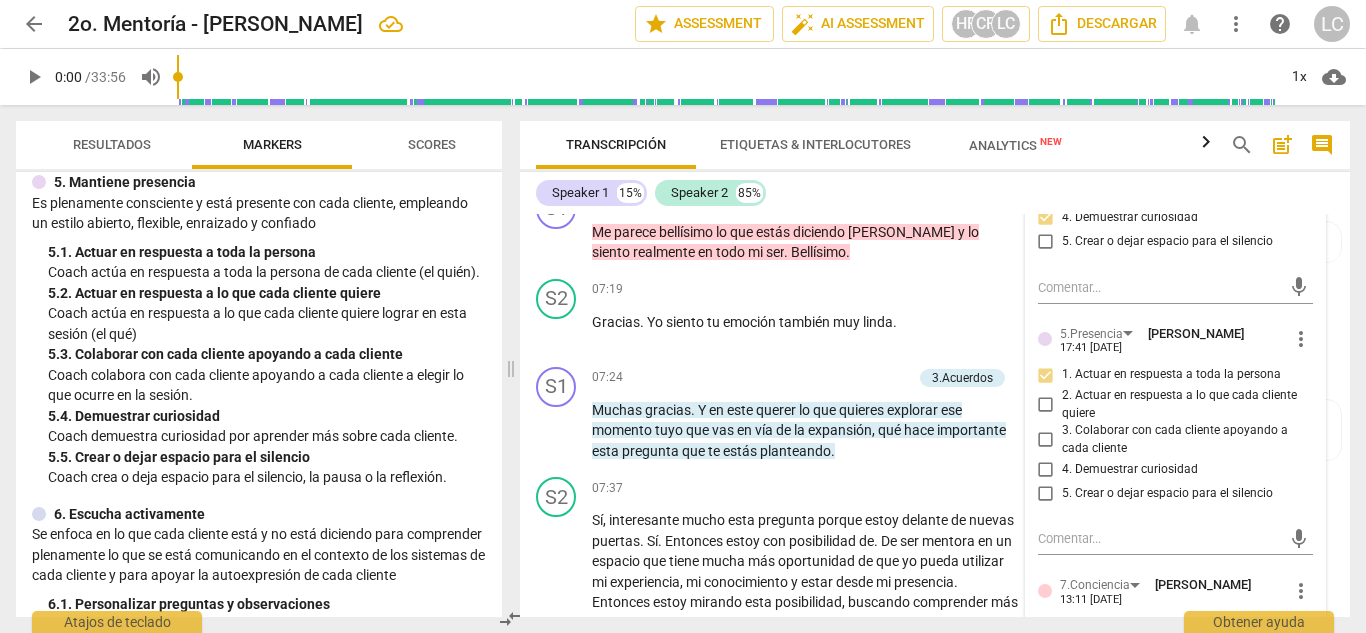 checkbox on "true" 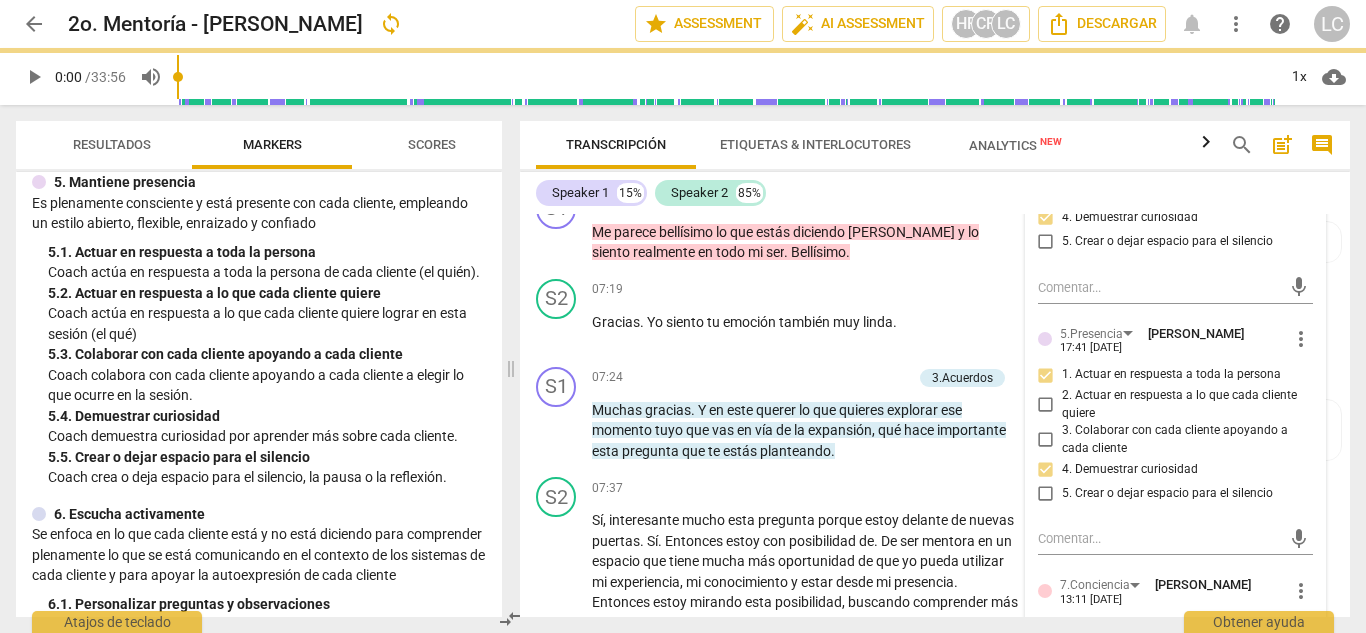 click on "Speaker 1 15% Speaker 2 85%" at bounding box center (935, 193) 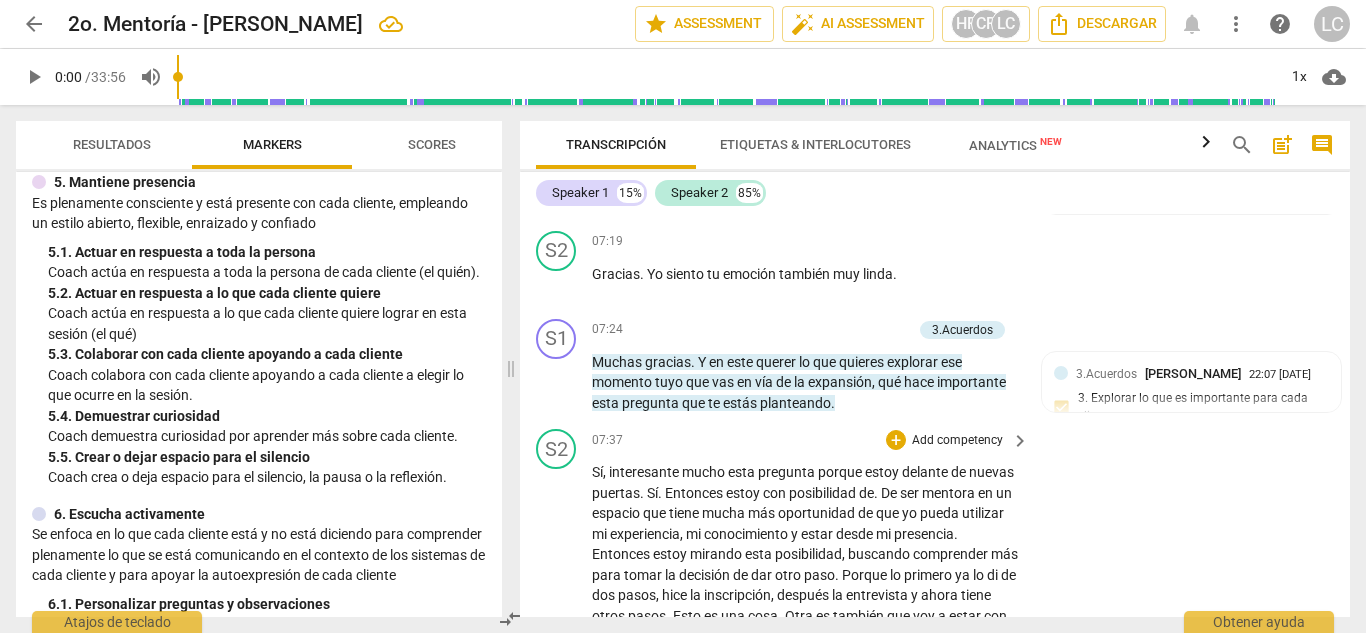 scroll, scrollTop: 1974, scrollLeft: 0, axis: vertical 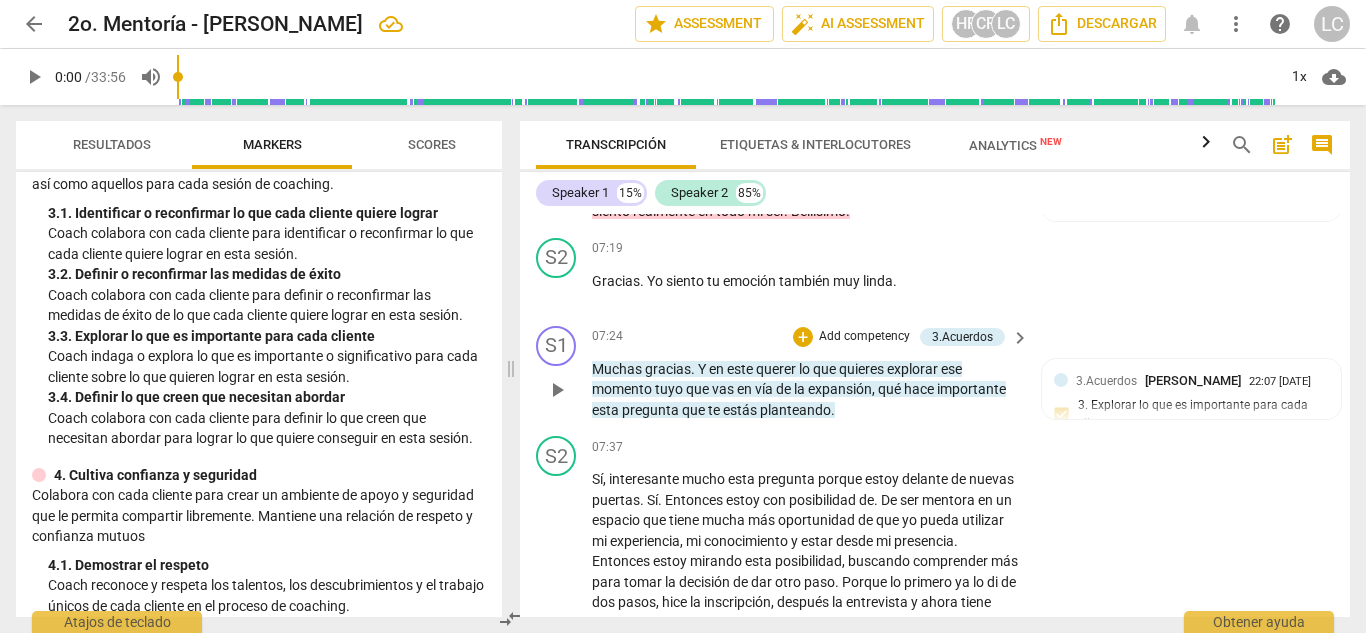 click on "Add competency" at bounding box center [864, 337] 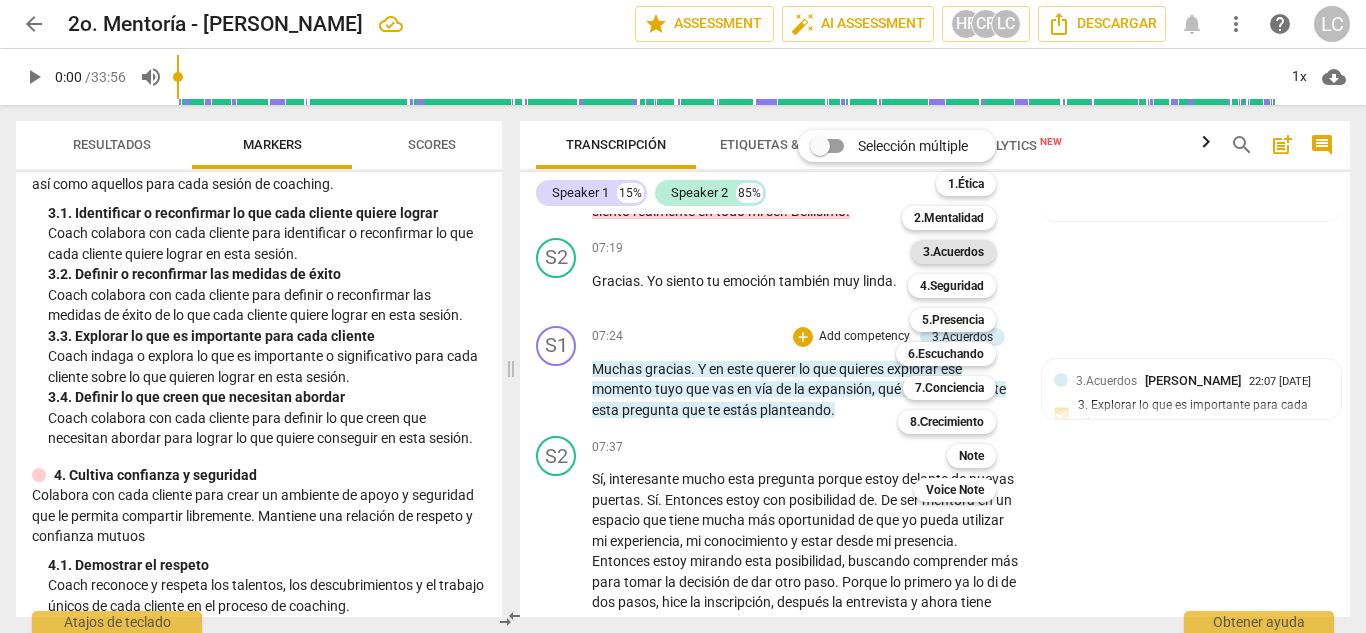 click on "3.Acuerdos" at bounding box center [953, 252] 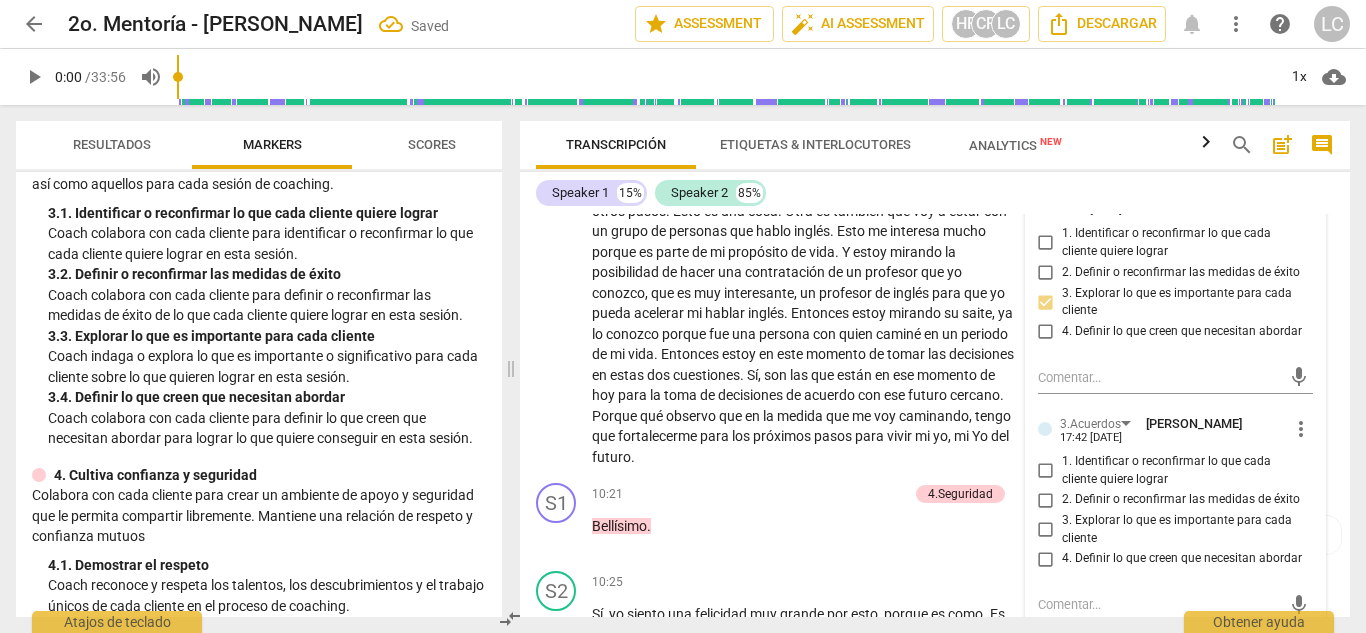 scroll, scrollTop: 2387, scrollLeft: 0, axis: vertical 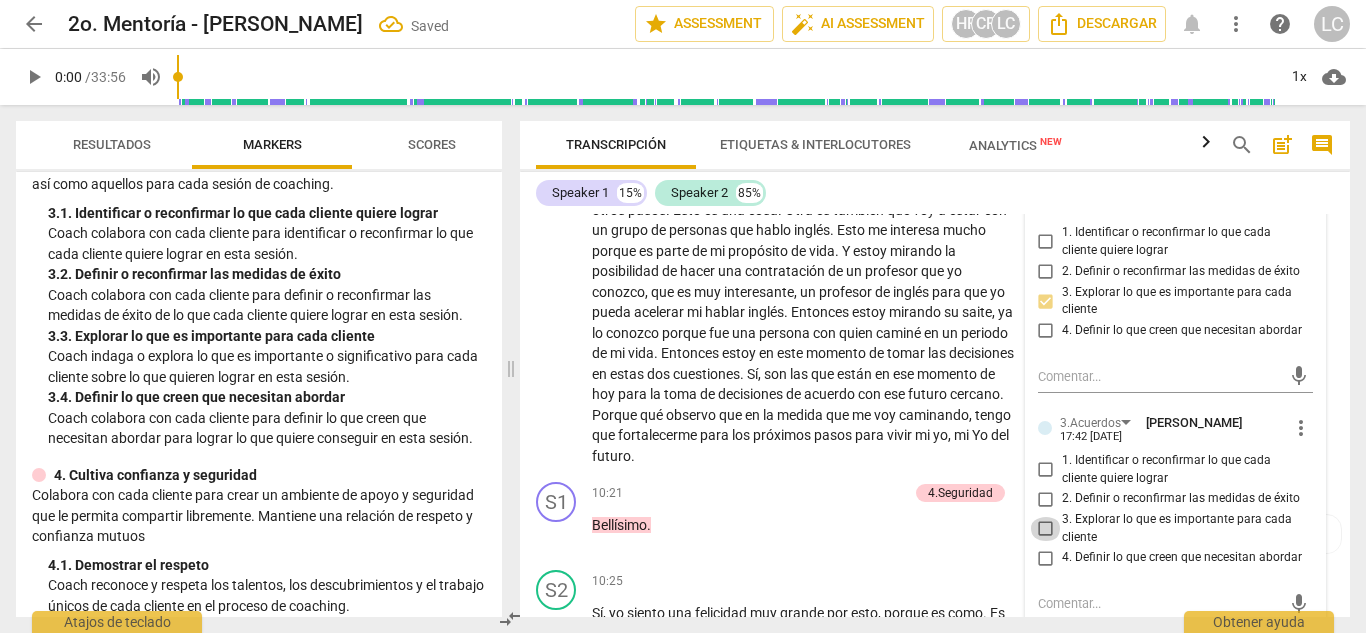click on "3. Explorar lo que es importante para cada cliente" at bounding box center [1046, 529] 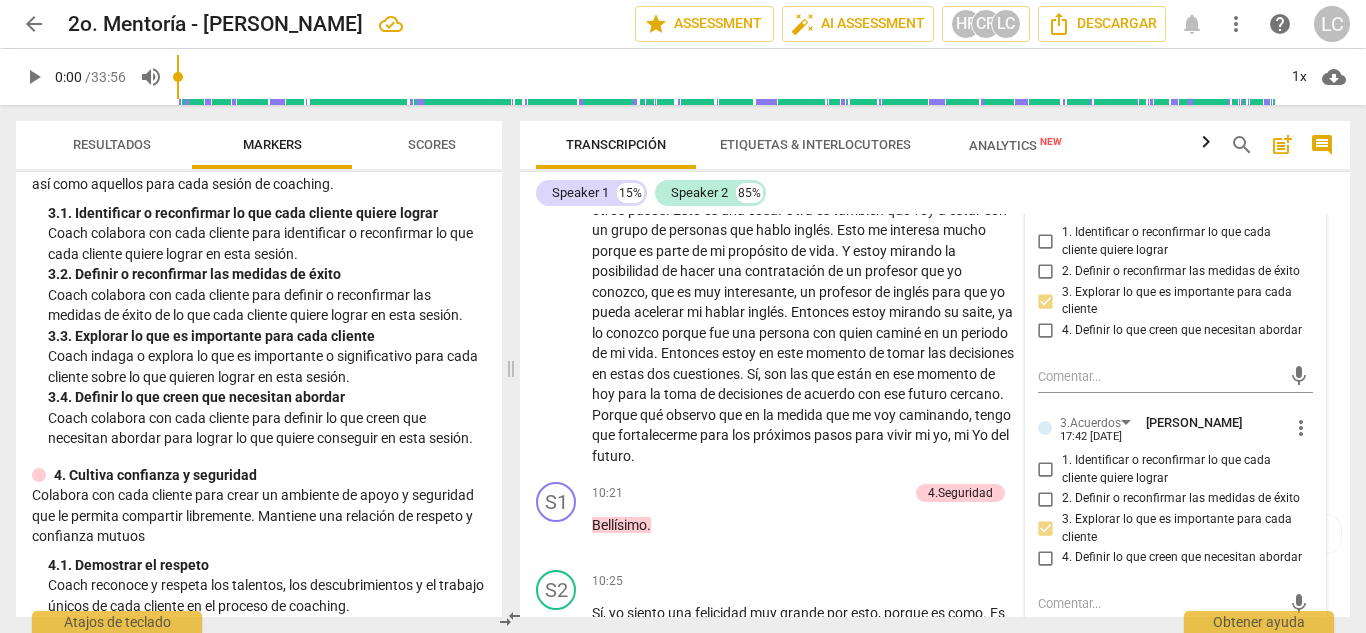 click on "Speaker 1 15% Speaker 2 85%" at bounding box center (935, 193) 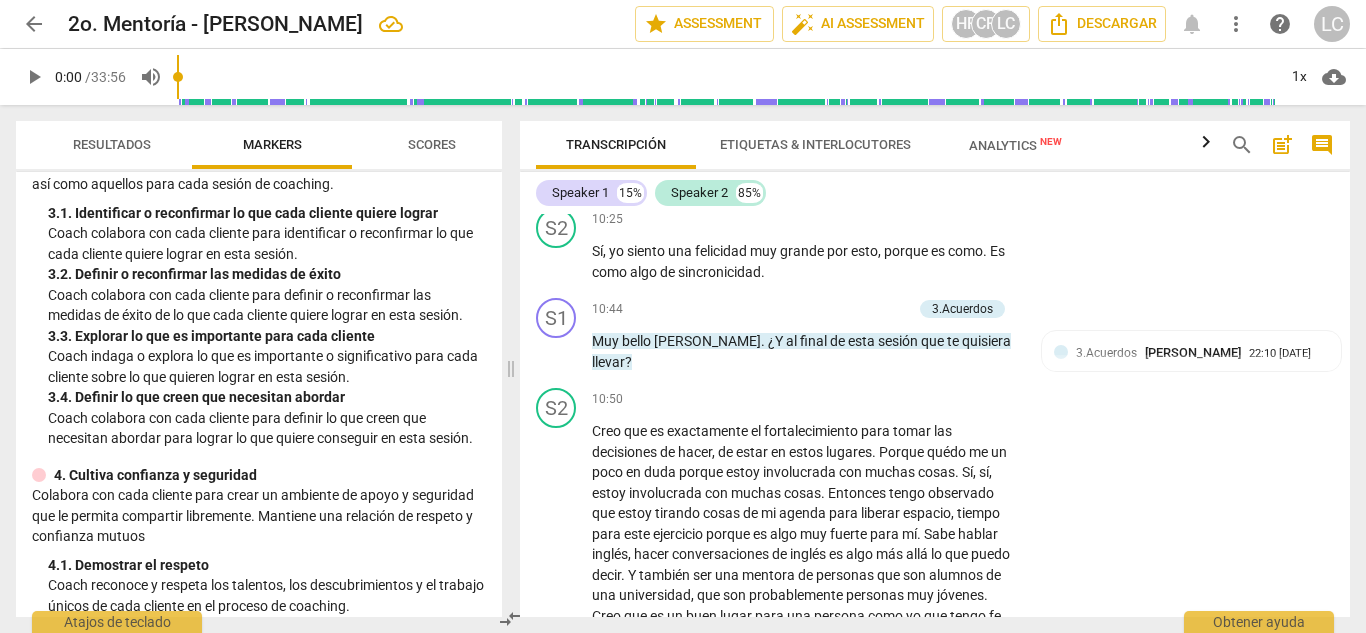 scroll, scrollTop: 2752, scrollLeft: 0, axis: vertical 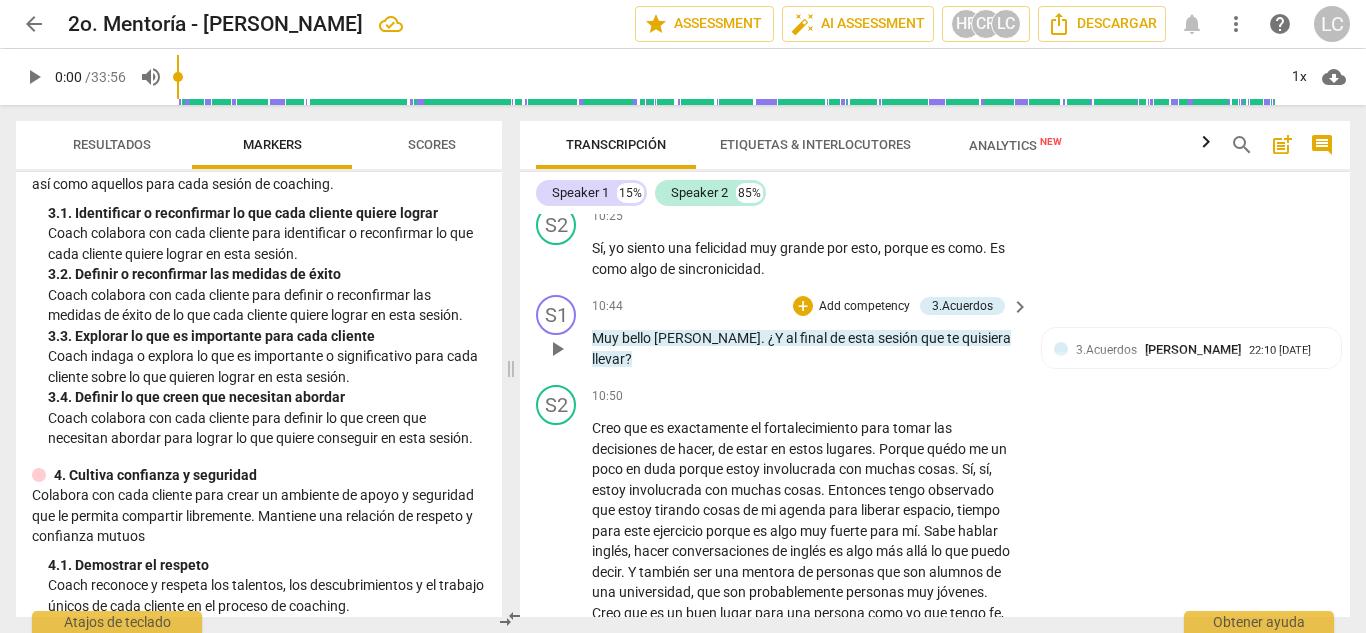 click on "Add competency" at bounding box center [864, 307] 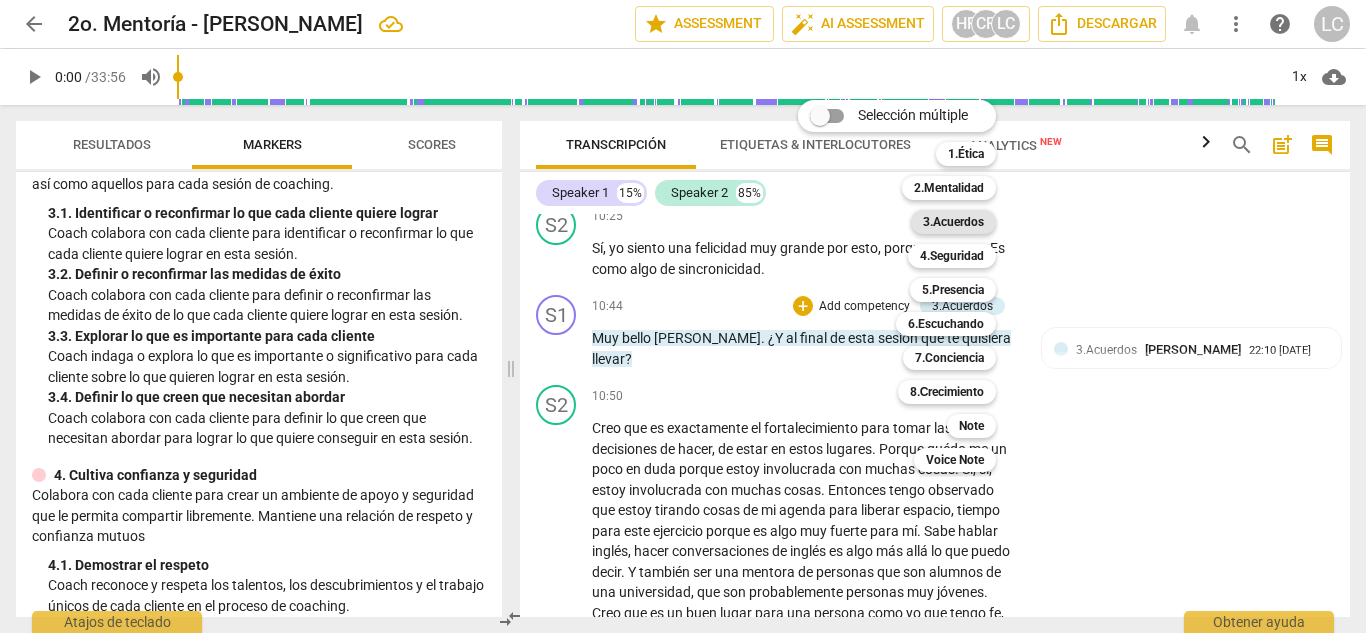 click on "3.Acuerdos" at bounding box center (953, 222) 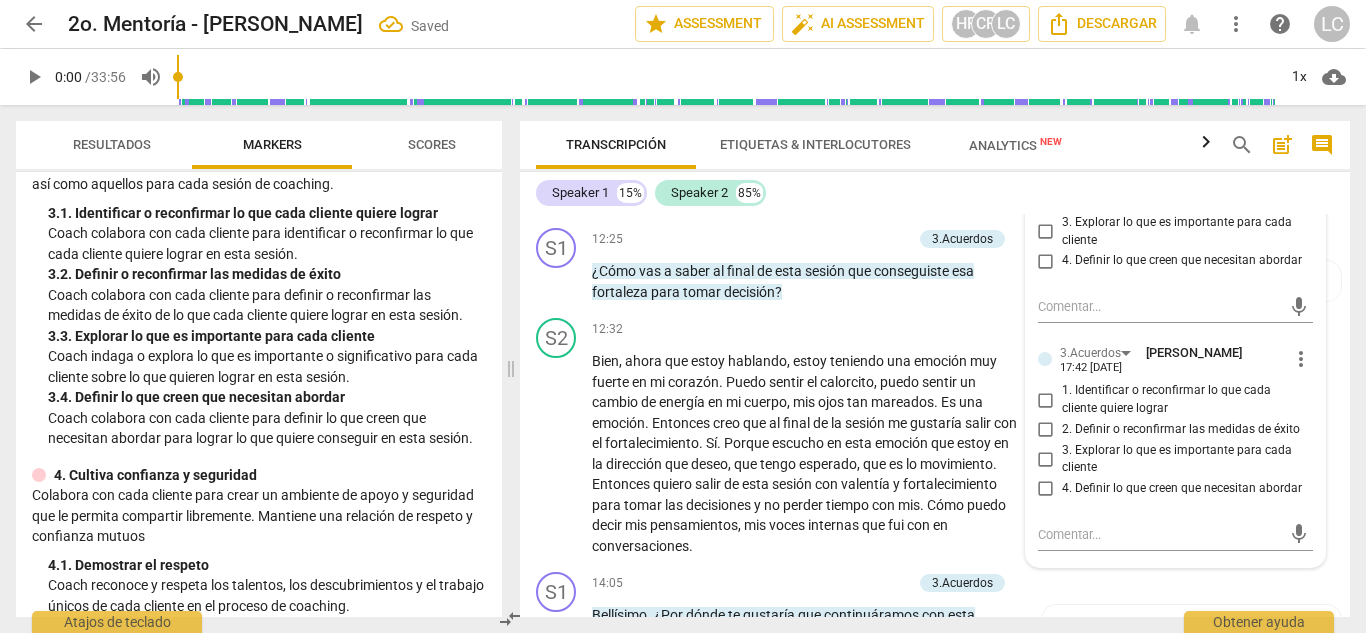 scroll, scrollTop: 3205, scrollLeft: 0, axis: vertical 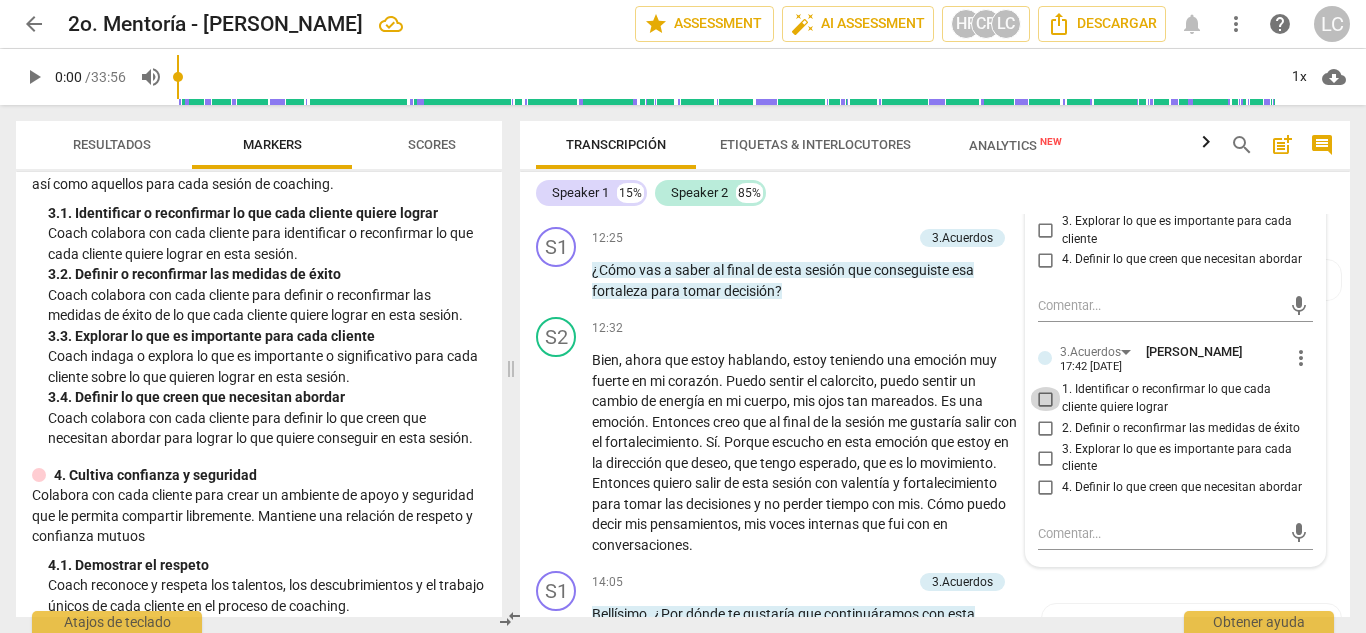 click on "1. Identificar o reconfirmar lo que cada cliente quiere lograr" at bounding box center [1046, 399] 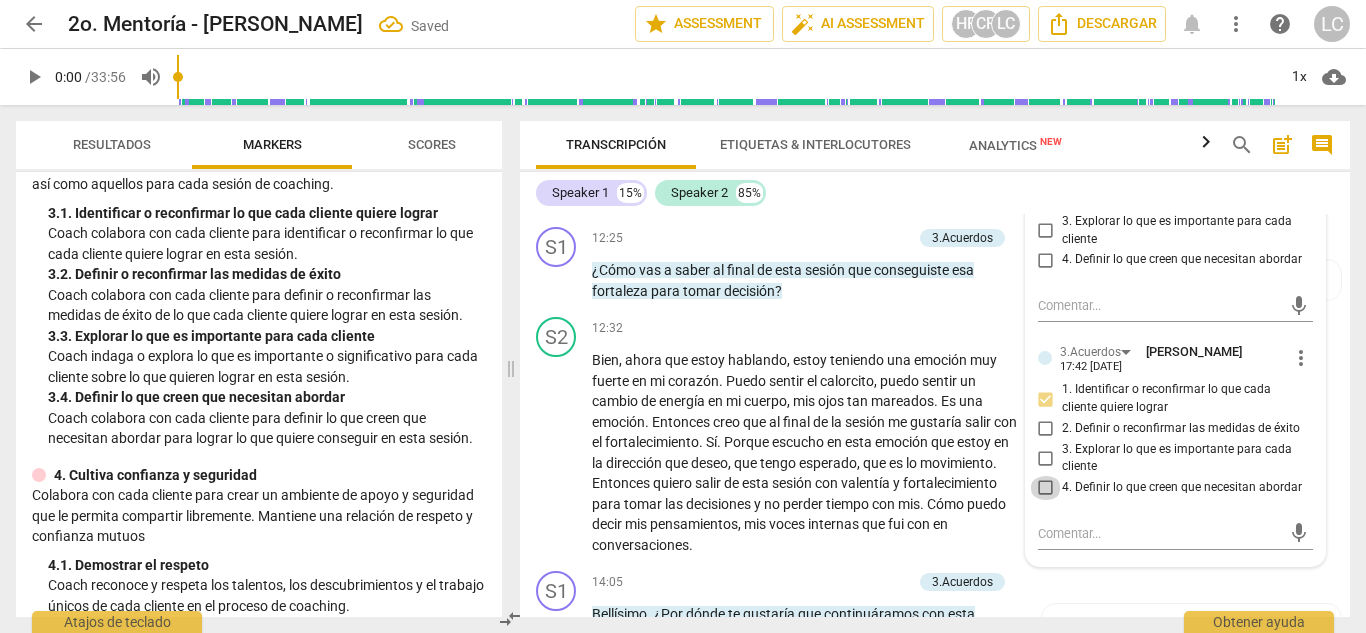 click on "4. Definir lo que creen que necesitan abordar" at bounding box center [1046, 488] 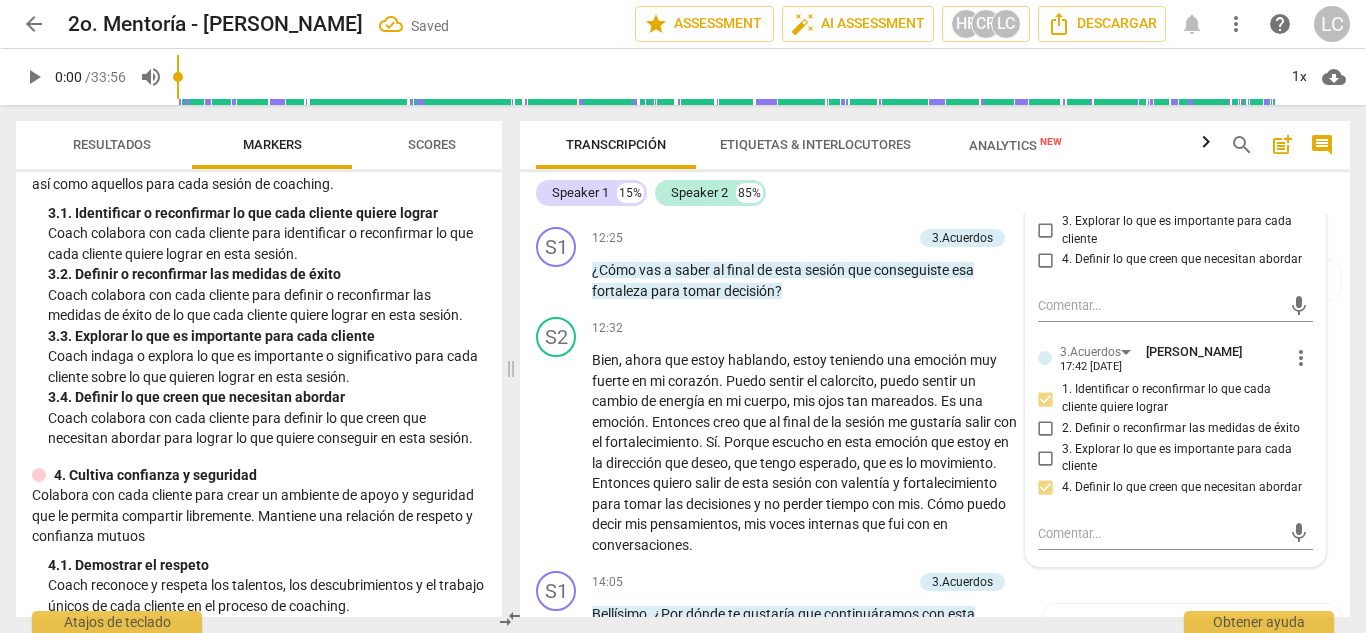 click on "Speaker 1 15% Speaker 2 85%" at bounding box center [935, 193] 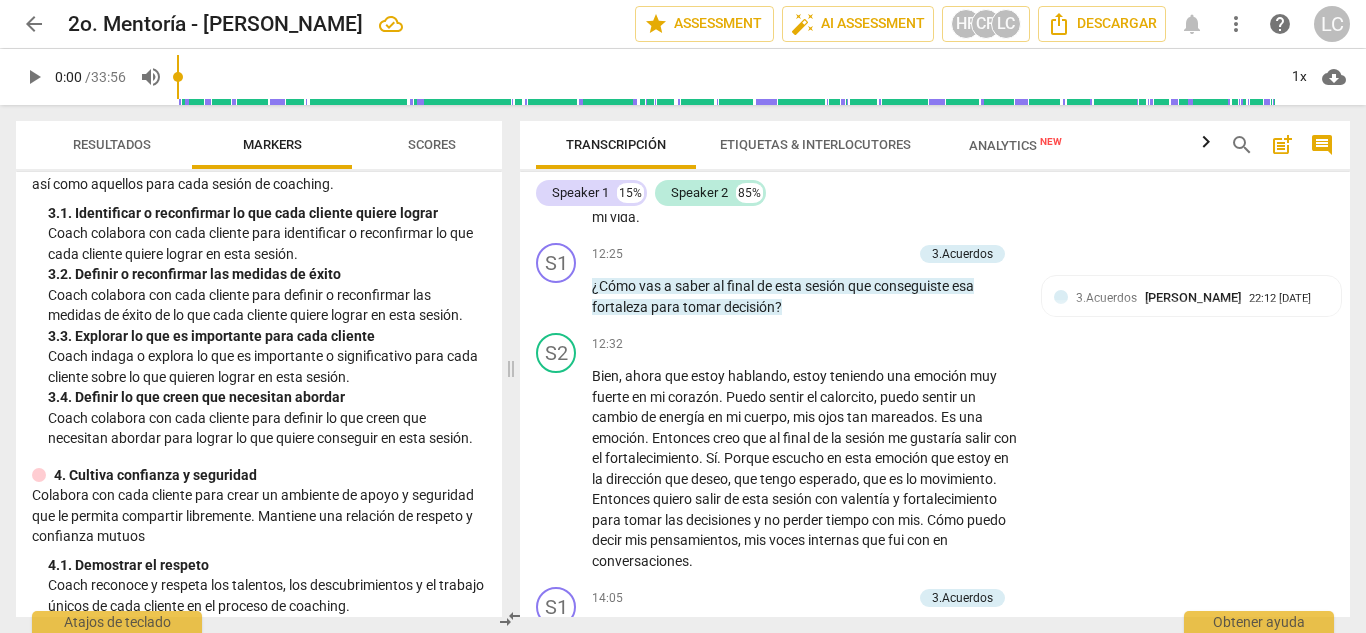 scroll, scrollTop: 3186, scrollLeft: 0, axis: vertical 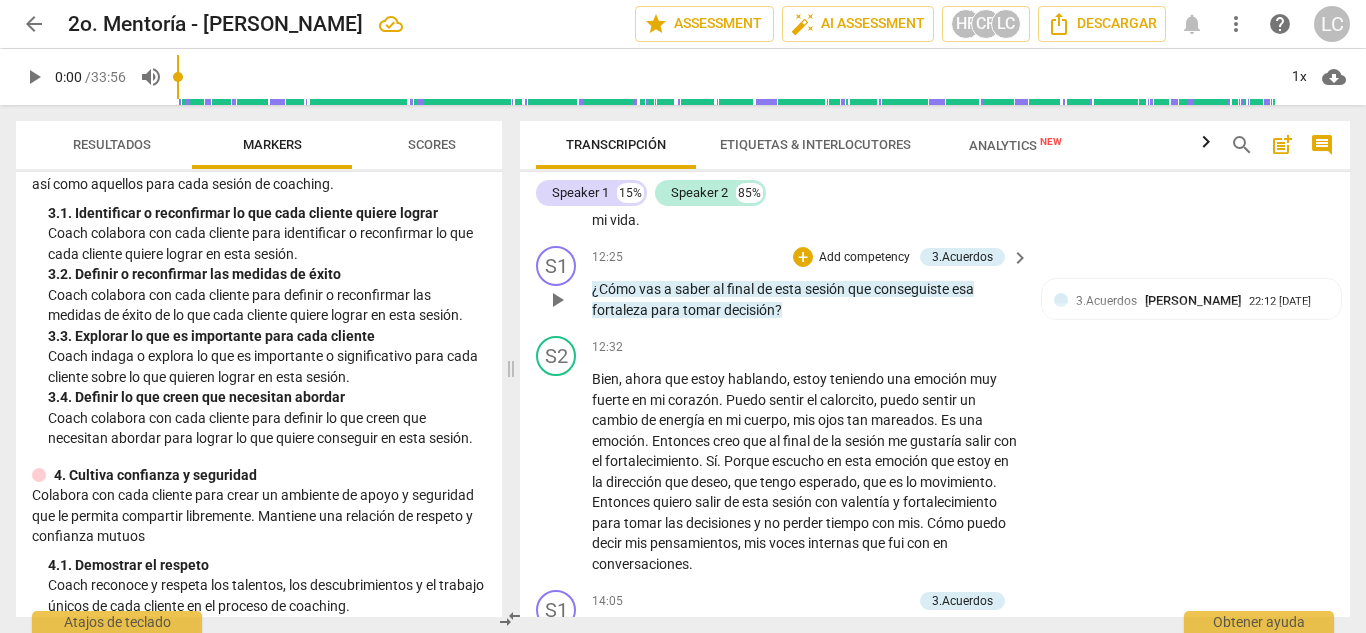 click on "Add competency" at bounding box center [864, 258] 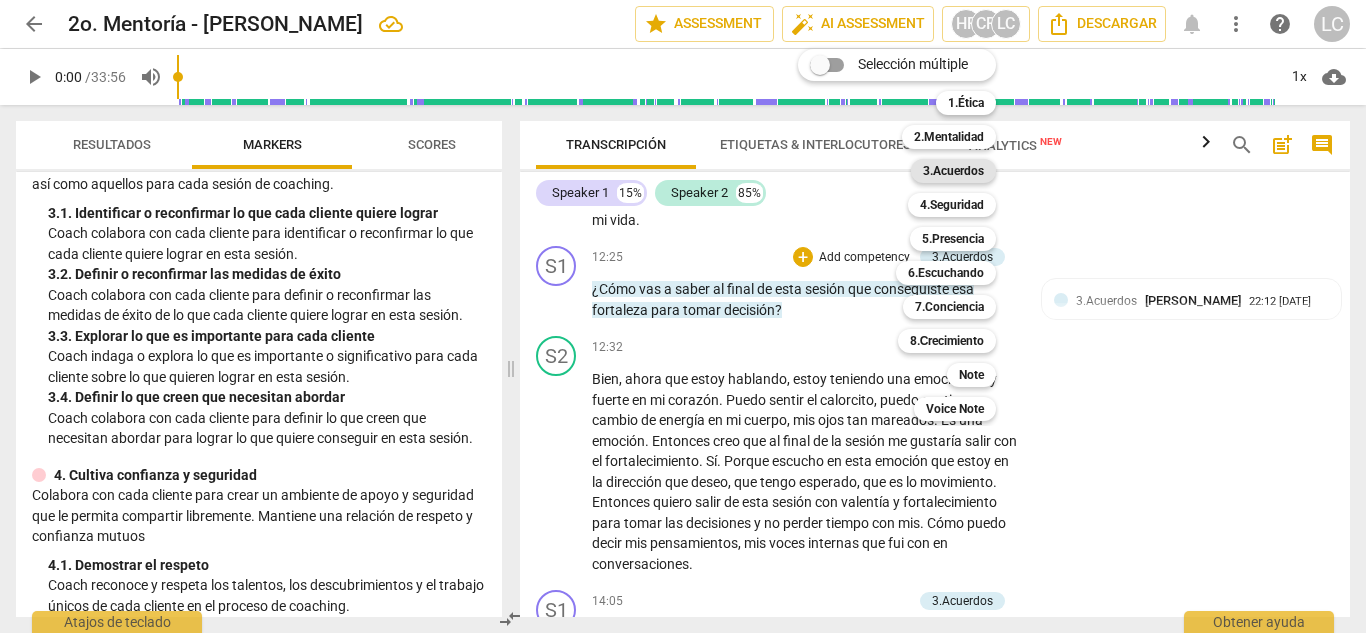 click on "3.Acuerdos" at bounding box center (953, 171) 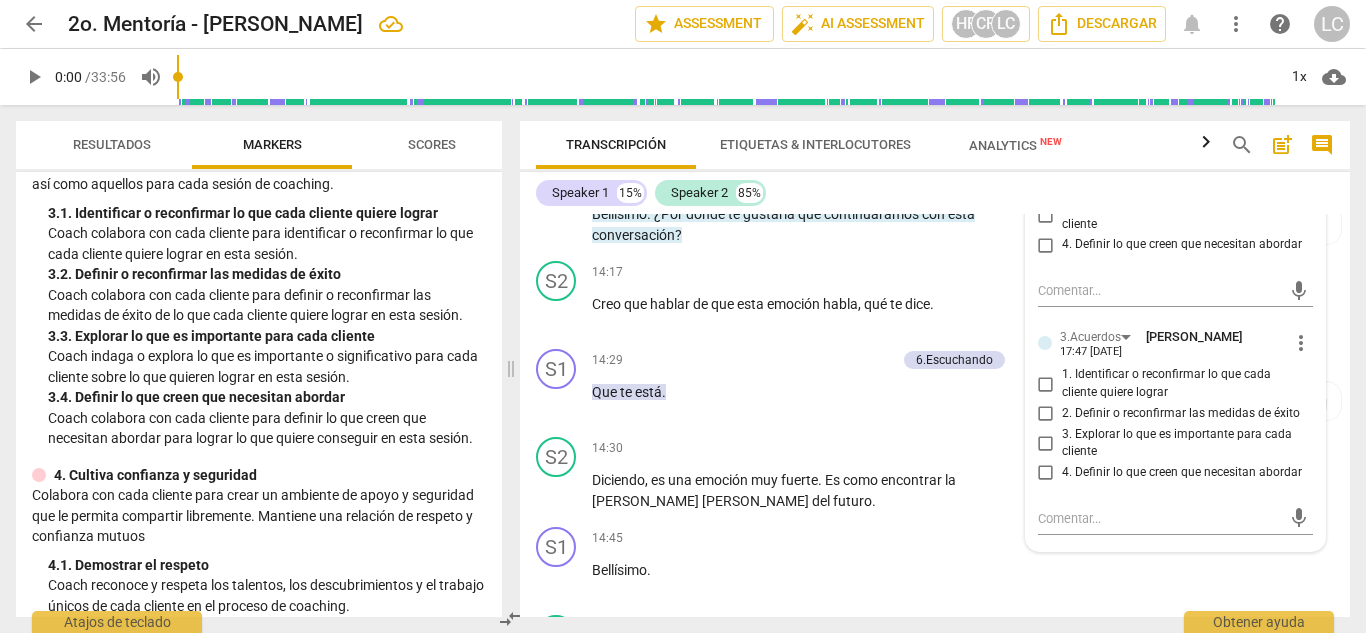 scroll, scrollTop: 3623, scrollLeft: 0, axis: vertical 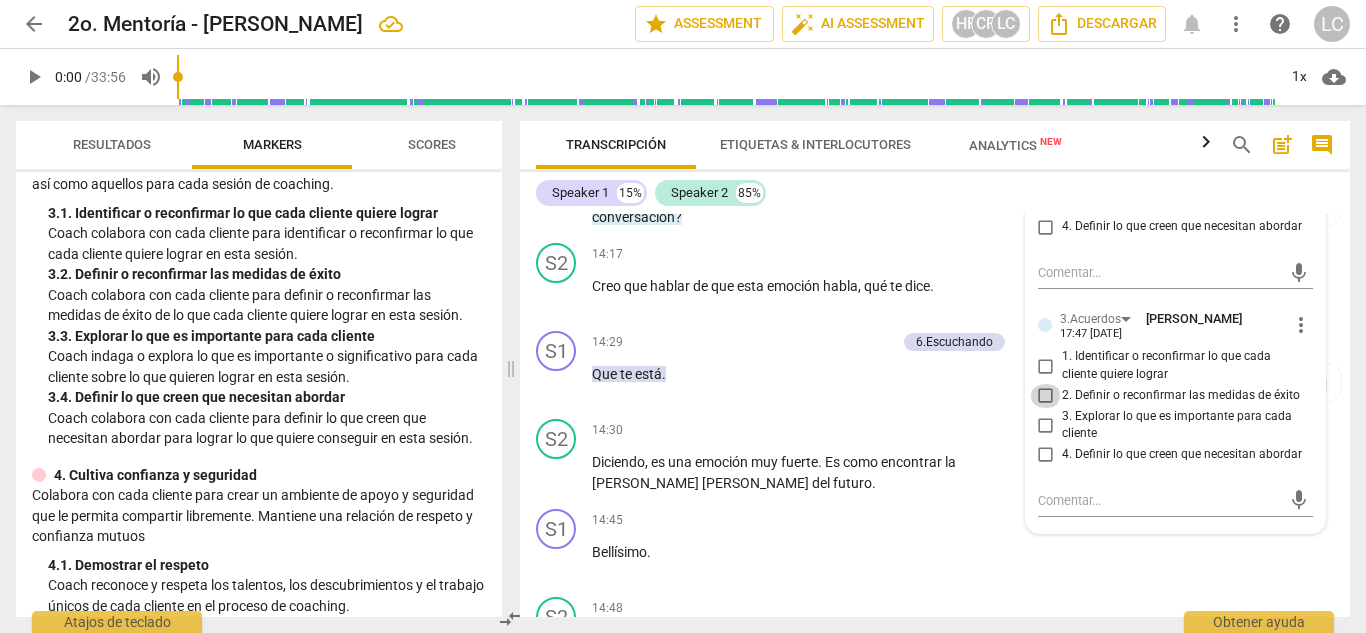 click on "2. Definir o reconfirmar las medidas de éxito" at bounding box center [1046, 396] 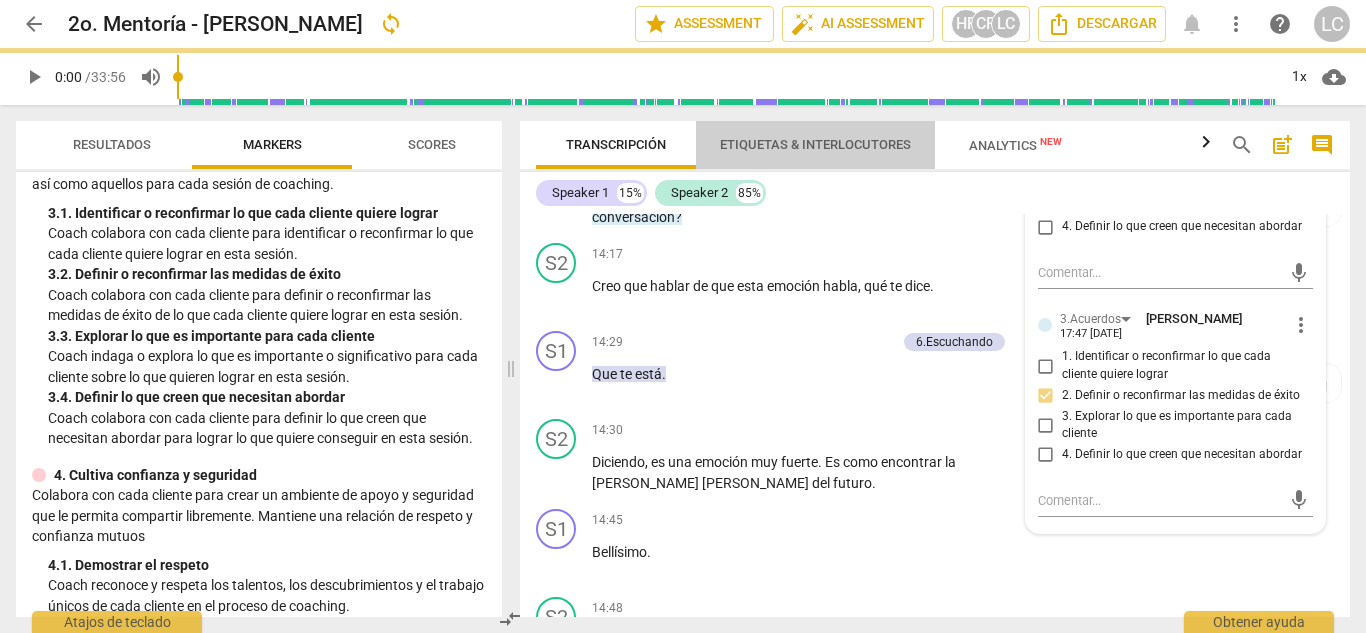 click on "Etiquetas & Interlocutores" at bounding box center (815, 145) 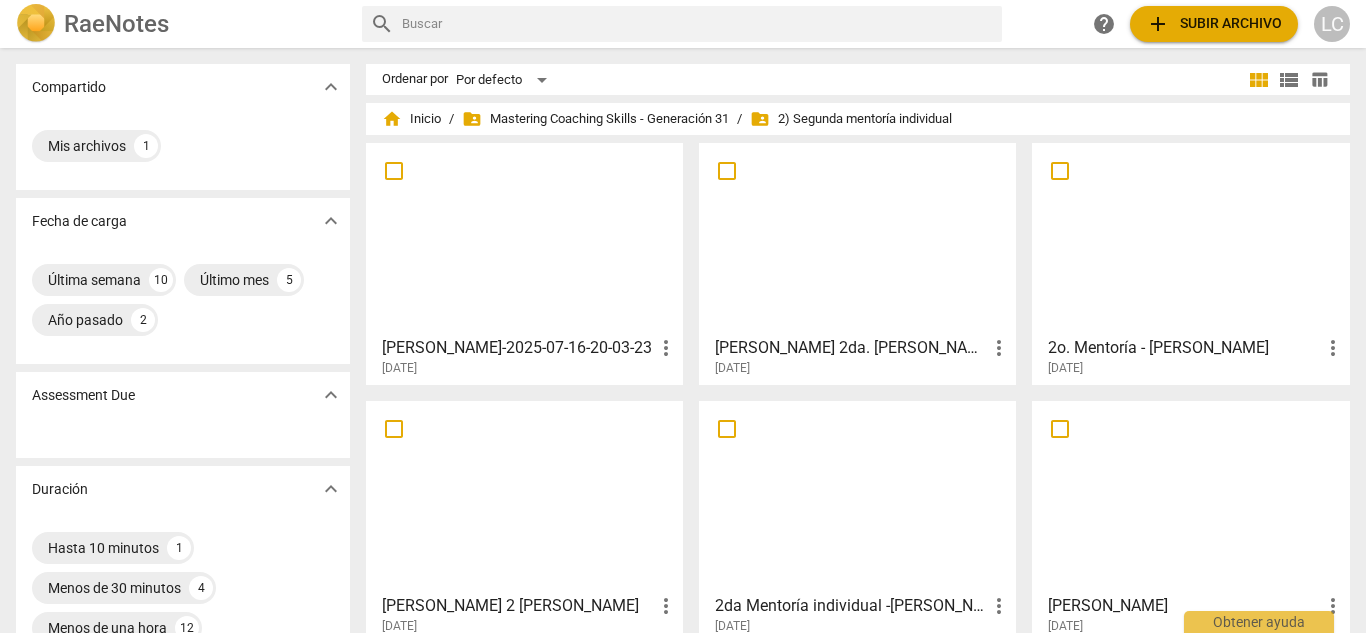 click at bounding box center (1190, 238) 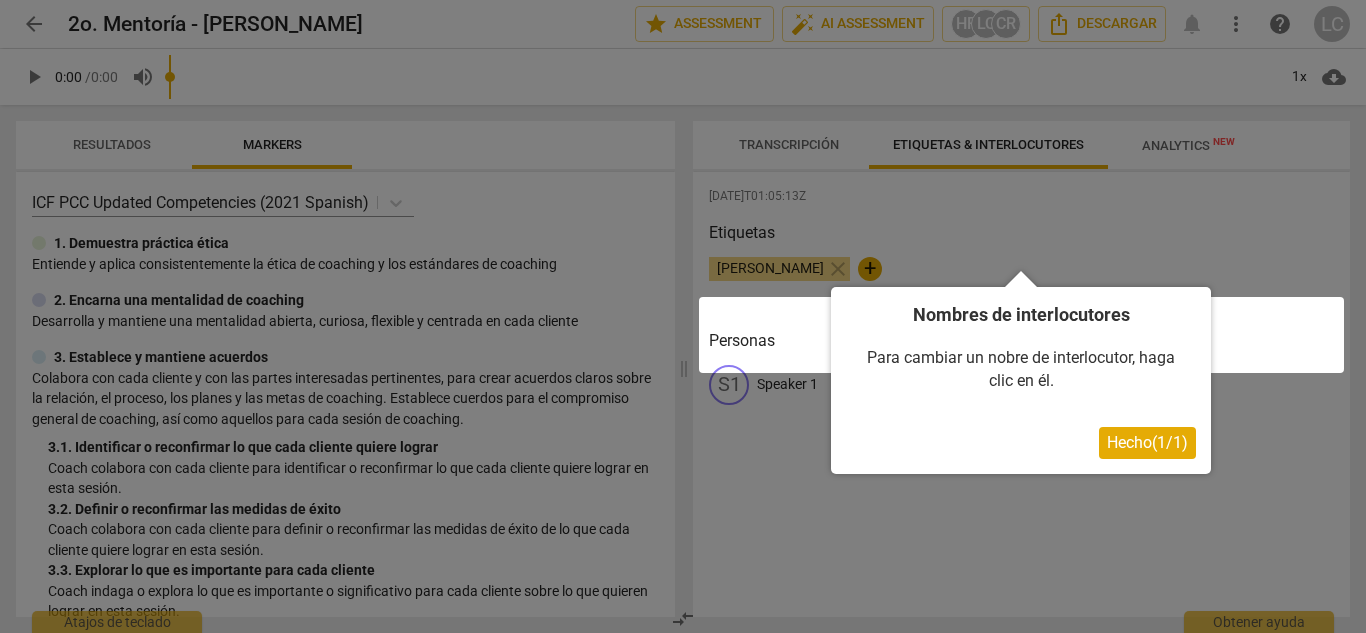 click at bounding box center (683, 316) 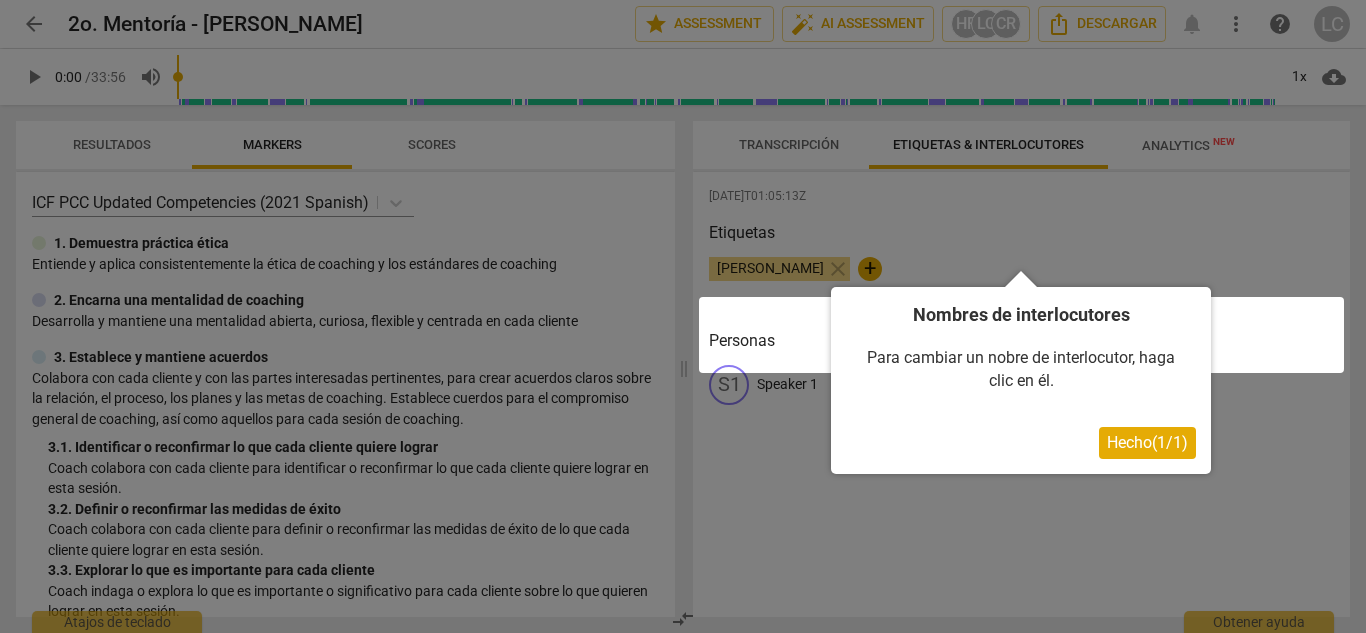 click at bounding box center [683, 316] 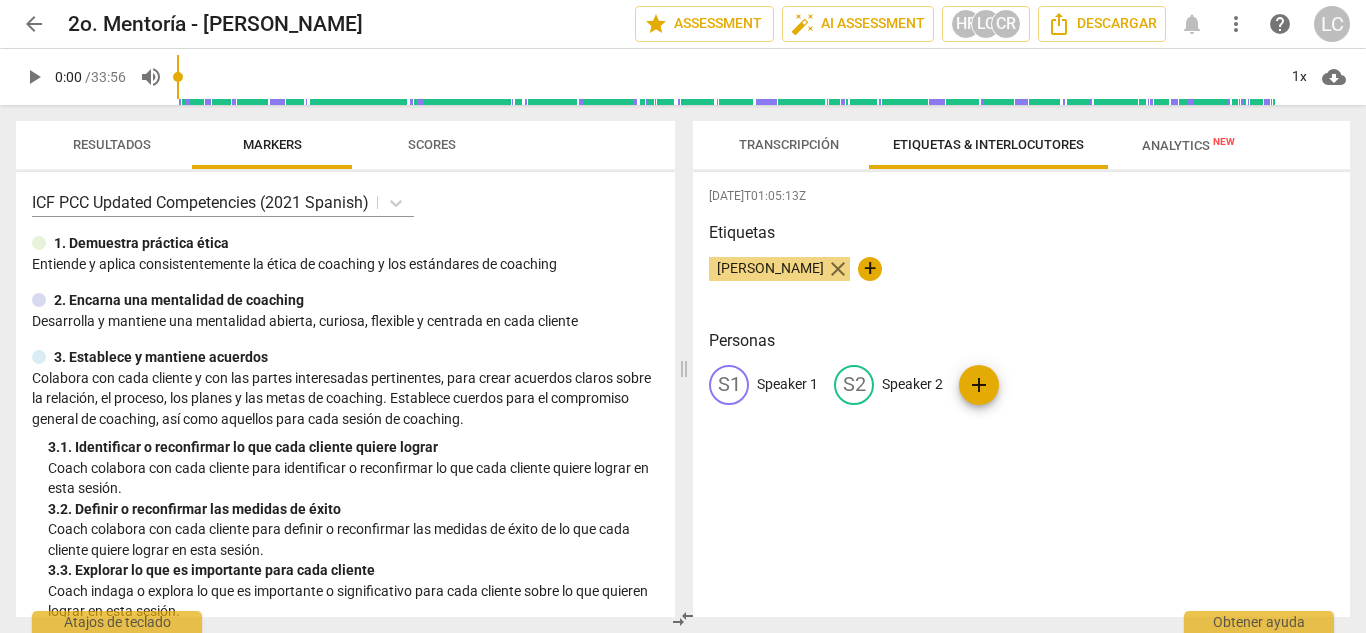 click on "close" at bounding box center (838, 269) 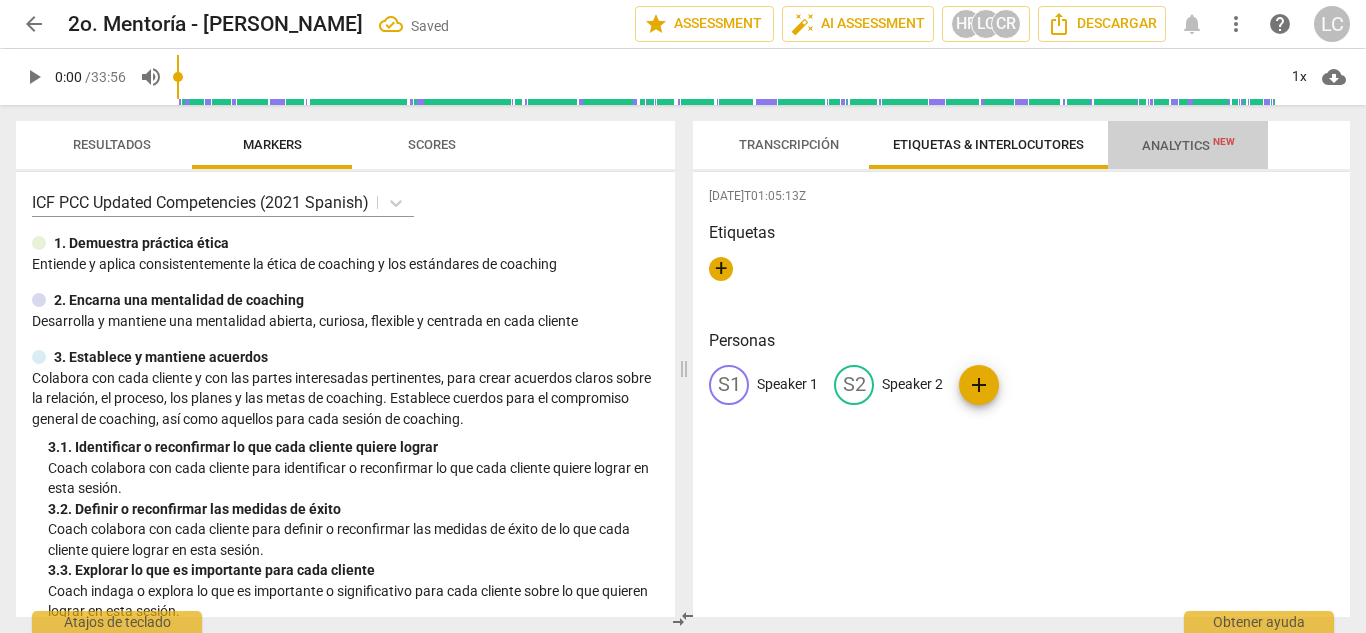click on "Analytics   New" at bounding box center (1188, 145) 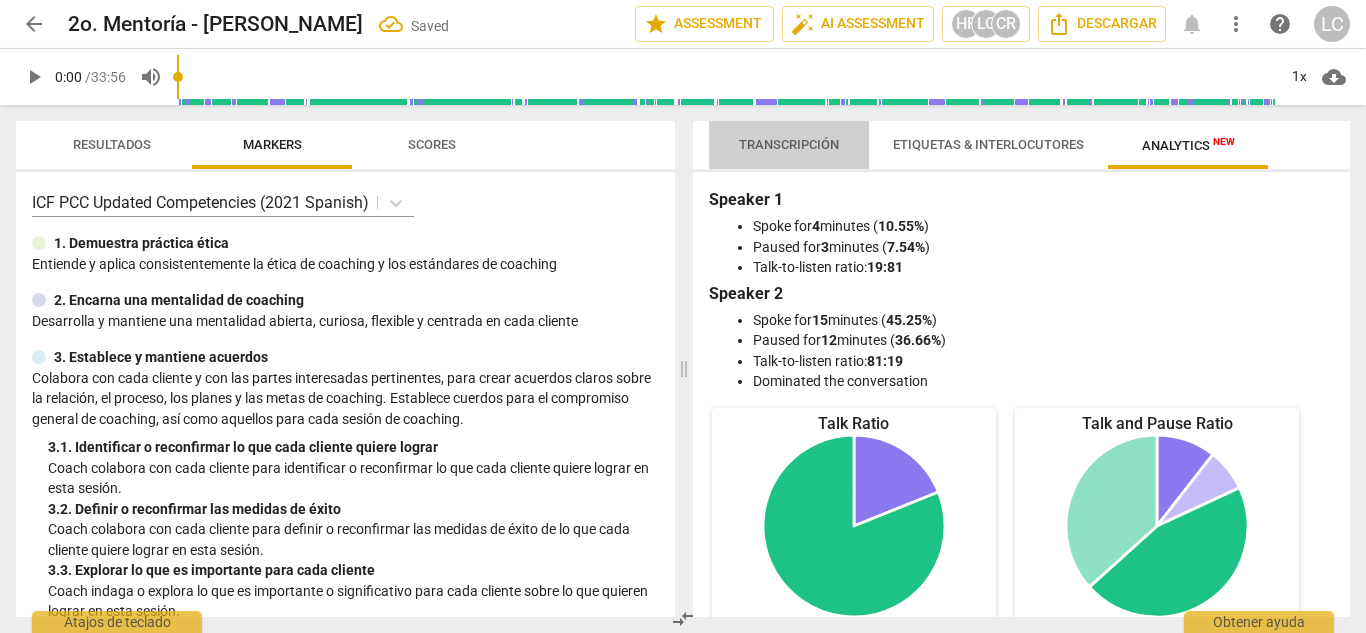 click on "Transcripción" at bounding box center (789, 144) 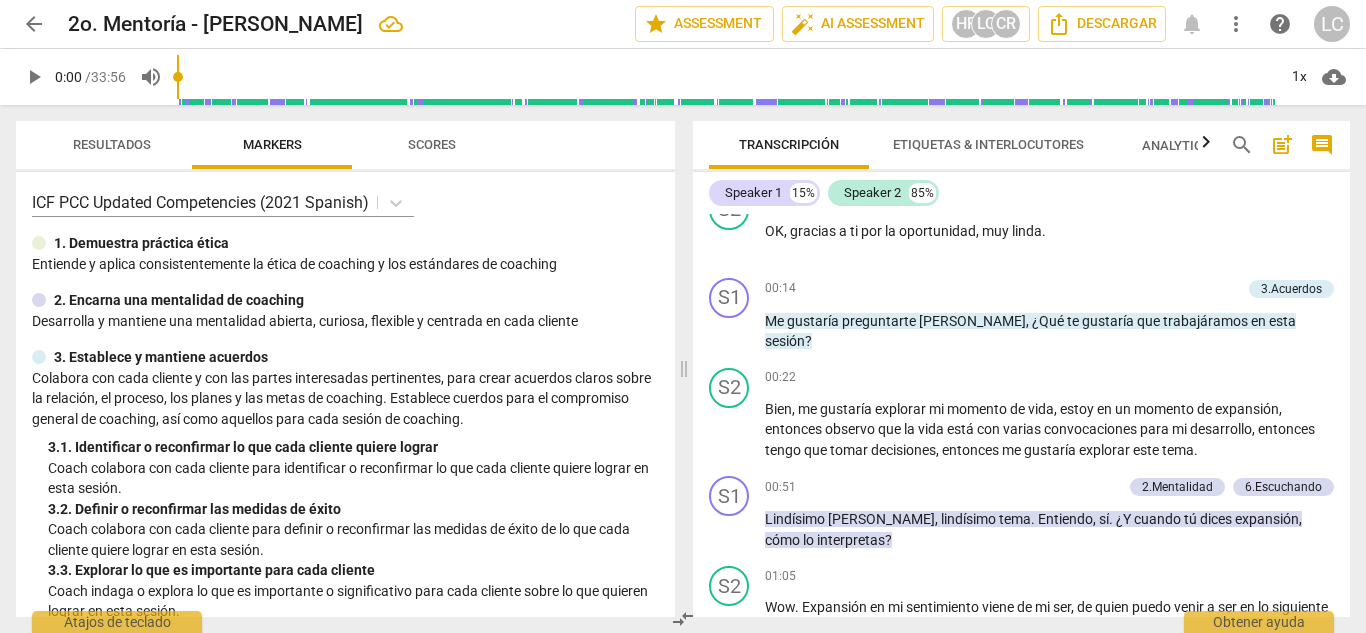 scroll, scrollTop: 353, scrollLeft: 0, axis: vertical 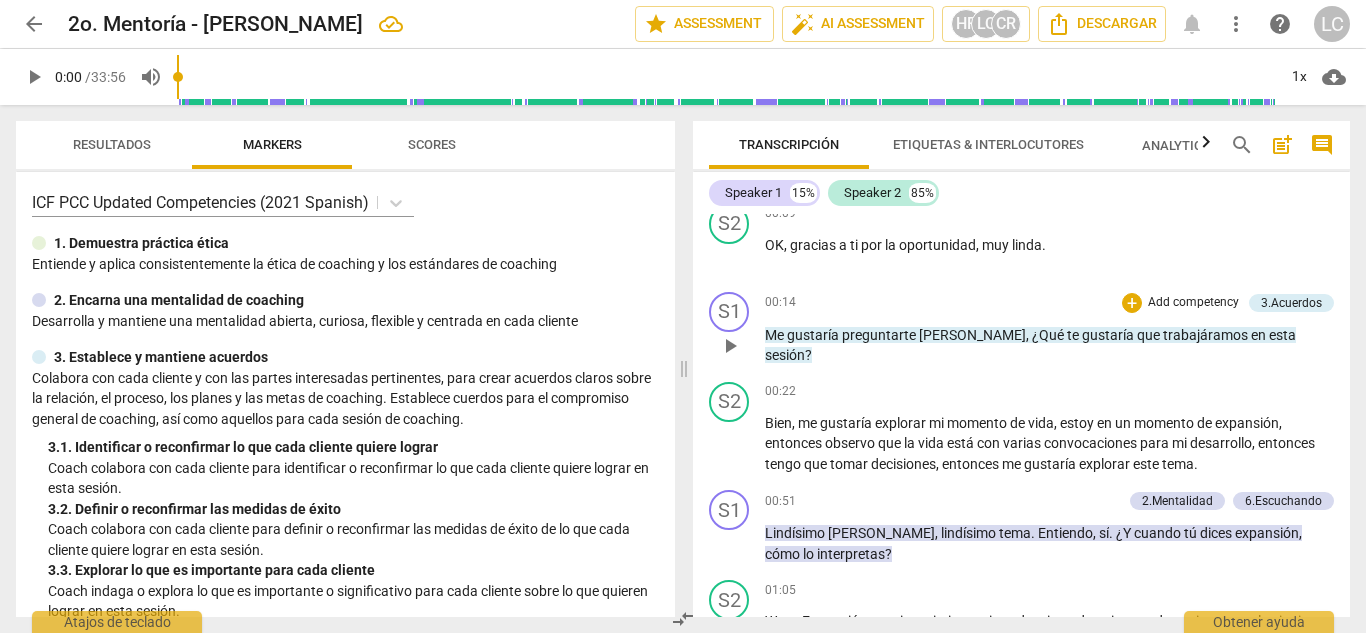 click on "Add competency" at bounding box center [1193, 303] 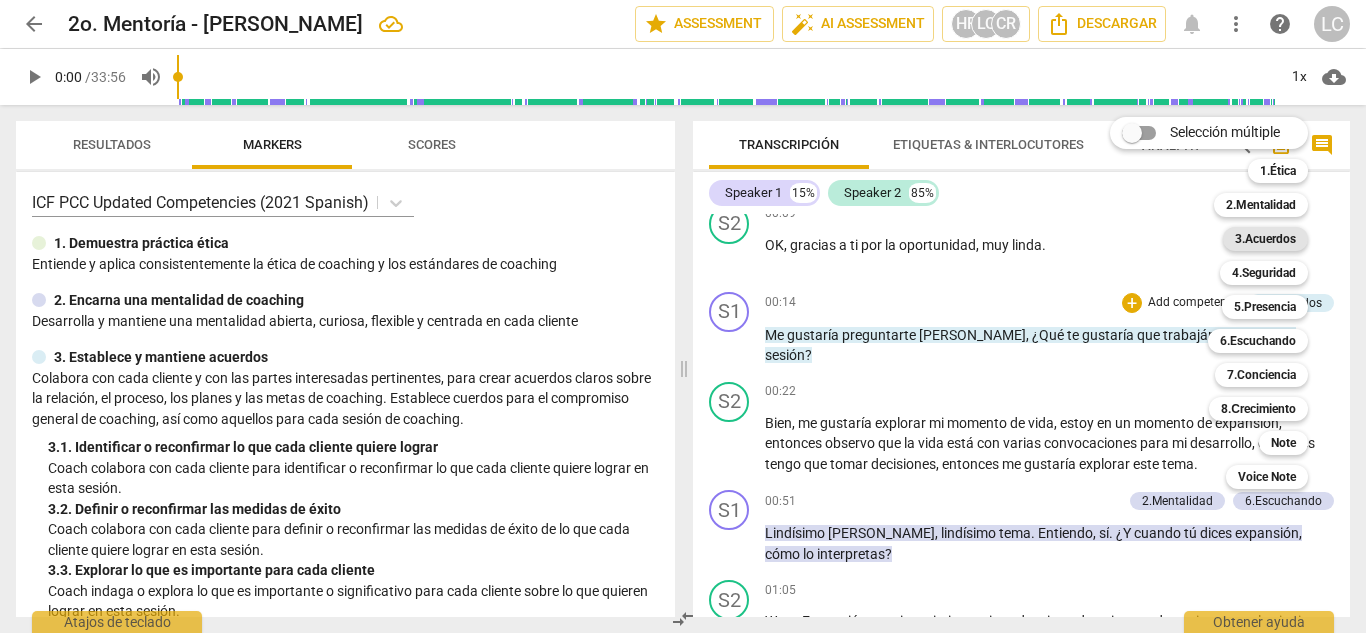 click on "3.Acuerdos" at bounding box center (1265, 239) 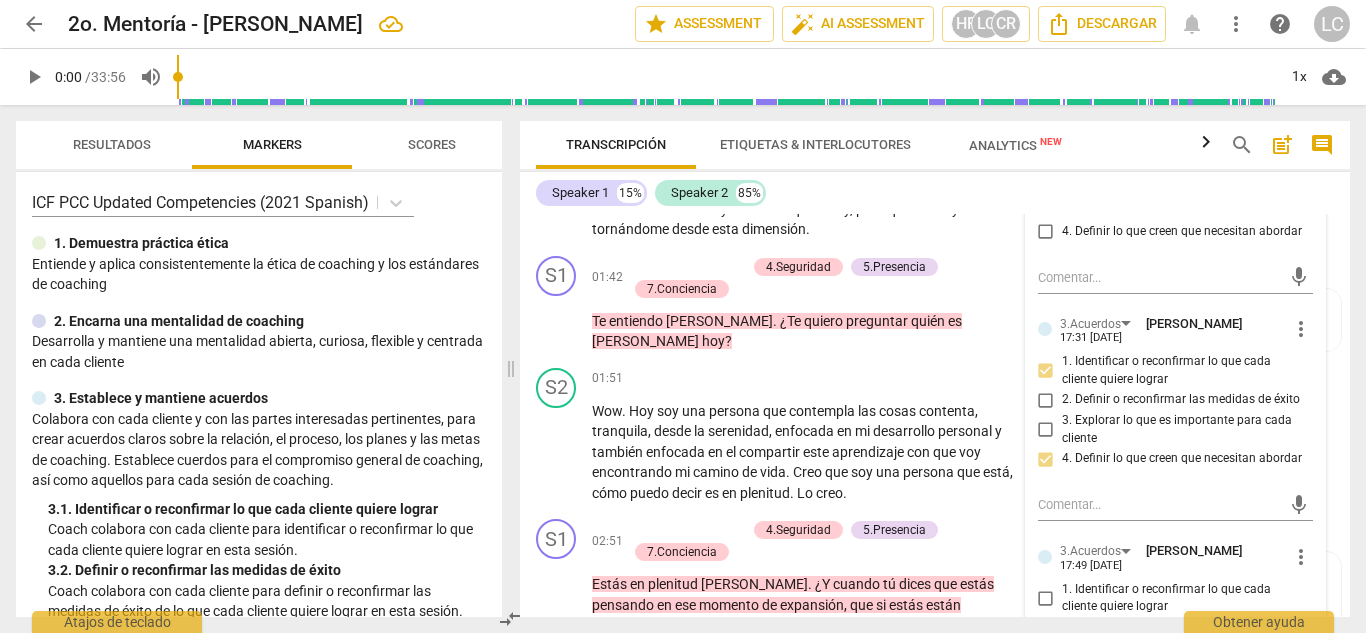 scroll, scrollTop: 795, scrollLeft: 0, axis: vertical 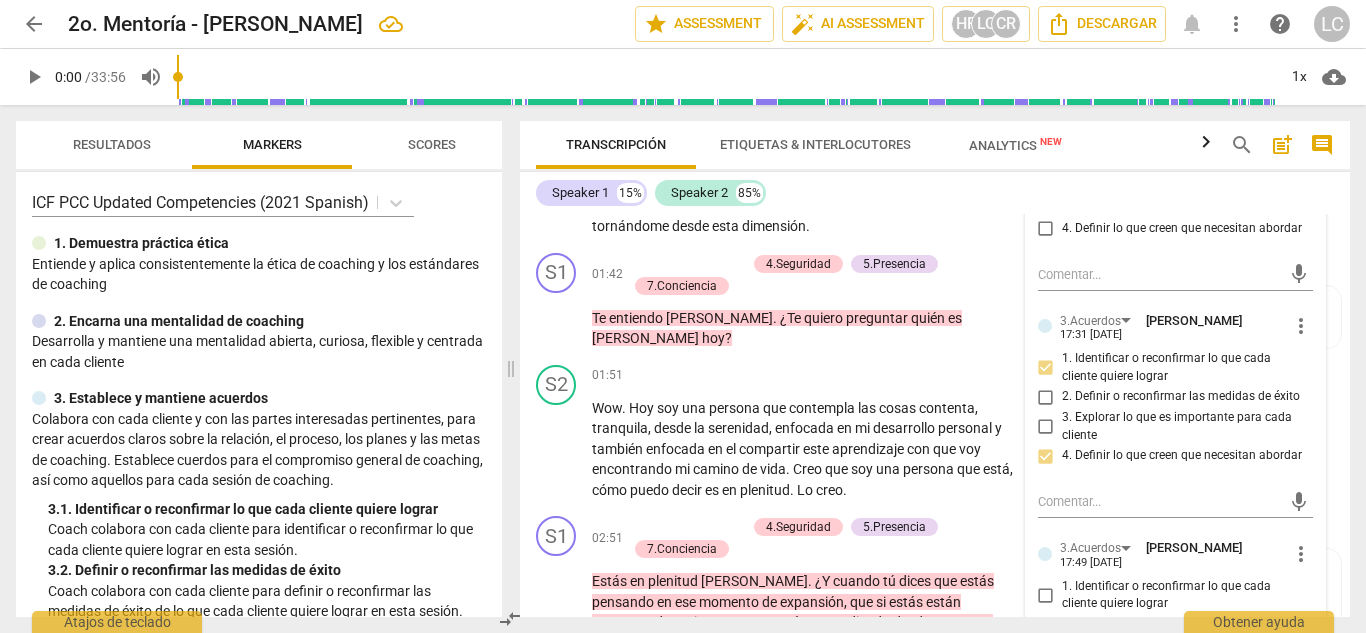 click on "Speaker 1 15% Speaker 2 85%" at bounding box center (935, 193) 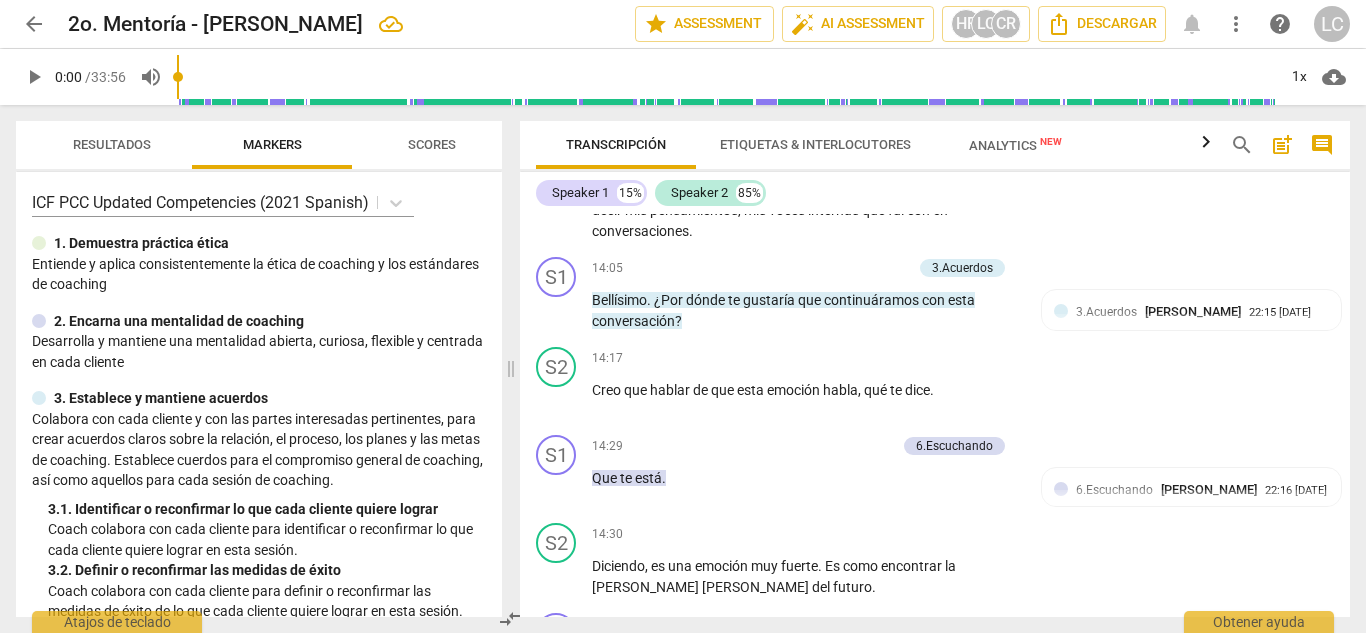 scroll, scrollTop: 3520, scrollLeft: 0, axis: vertical 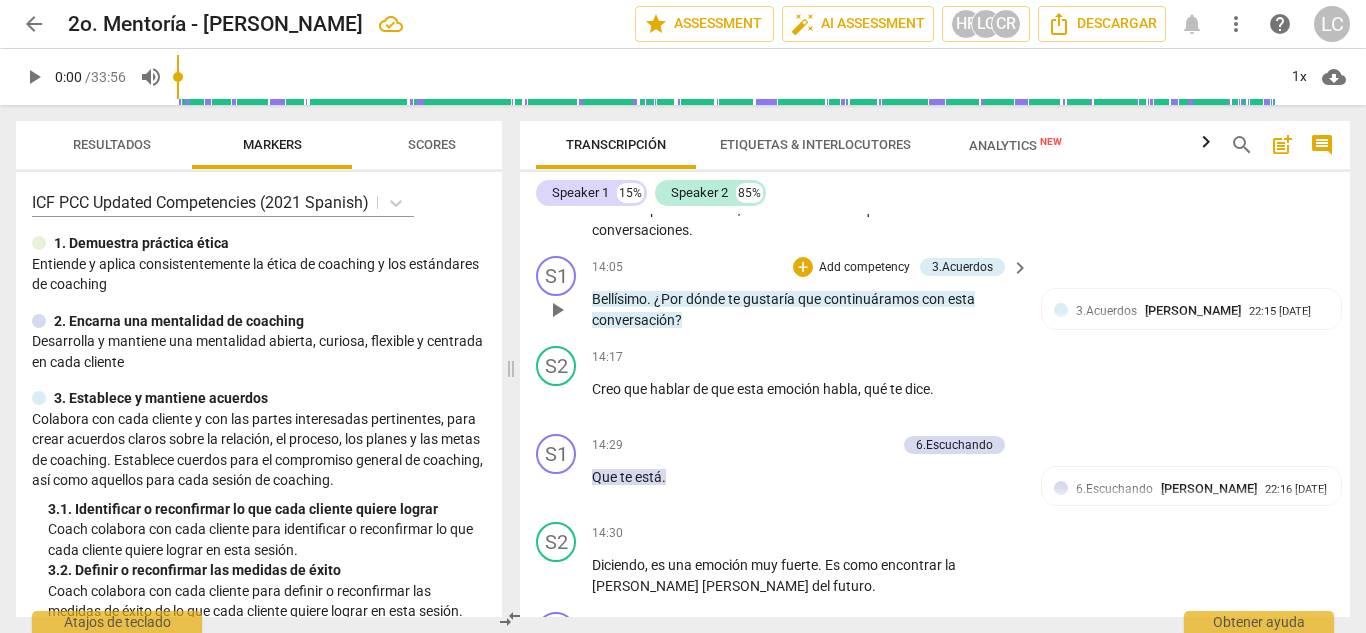 click on "Add competency" at bounding box center [864, 268] 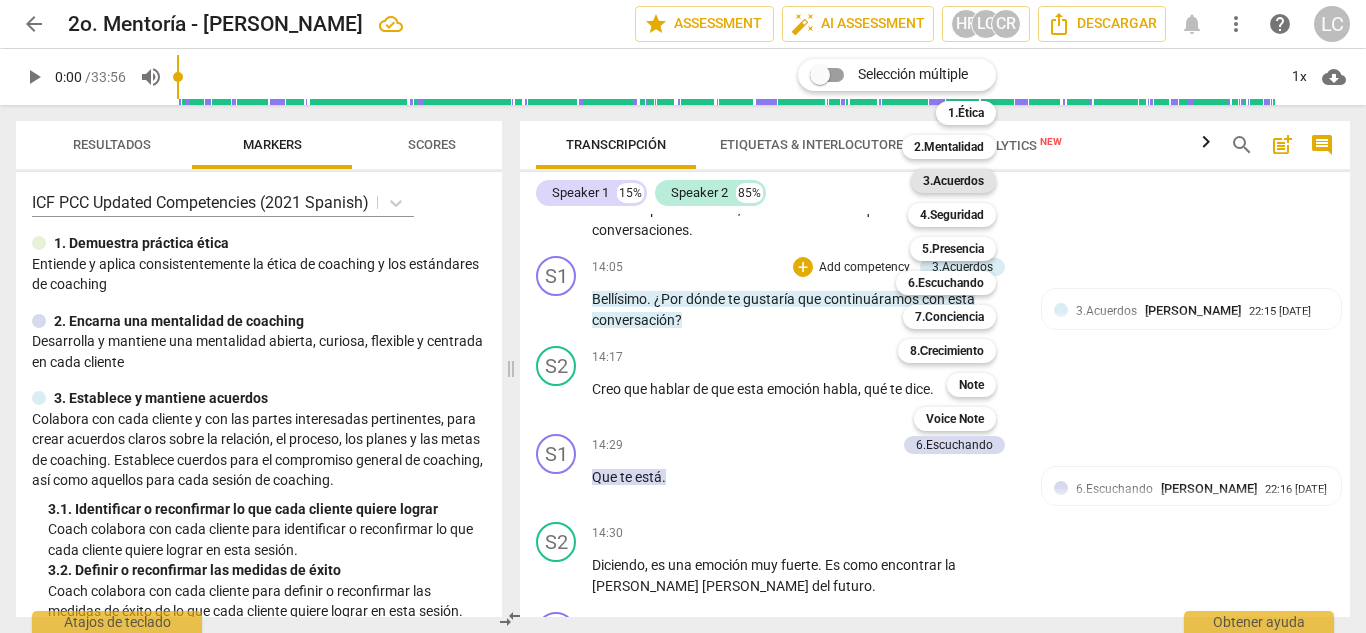 click on "3.Acuerdos" at bounding box center [953, 181] 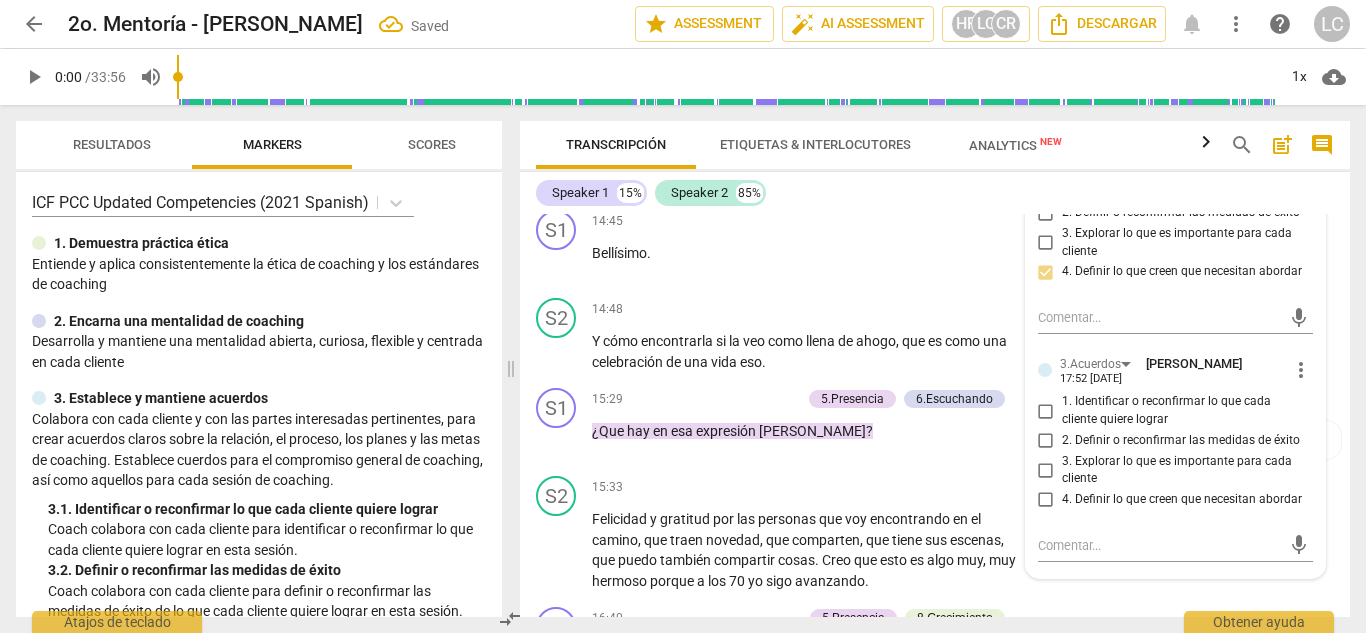 scroll, scrollTop: 3969, scrollLeft: 0, axis: vertical 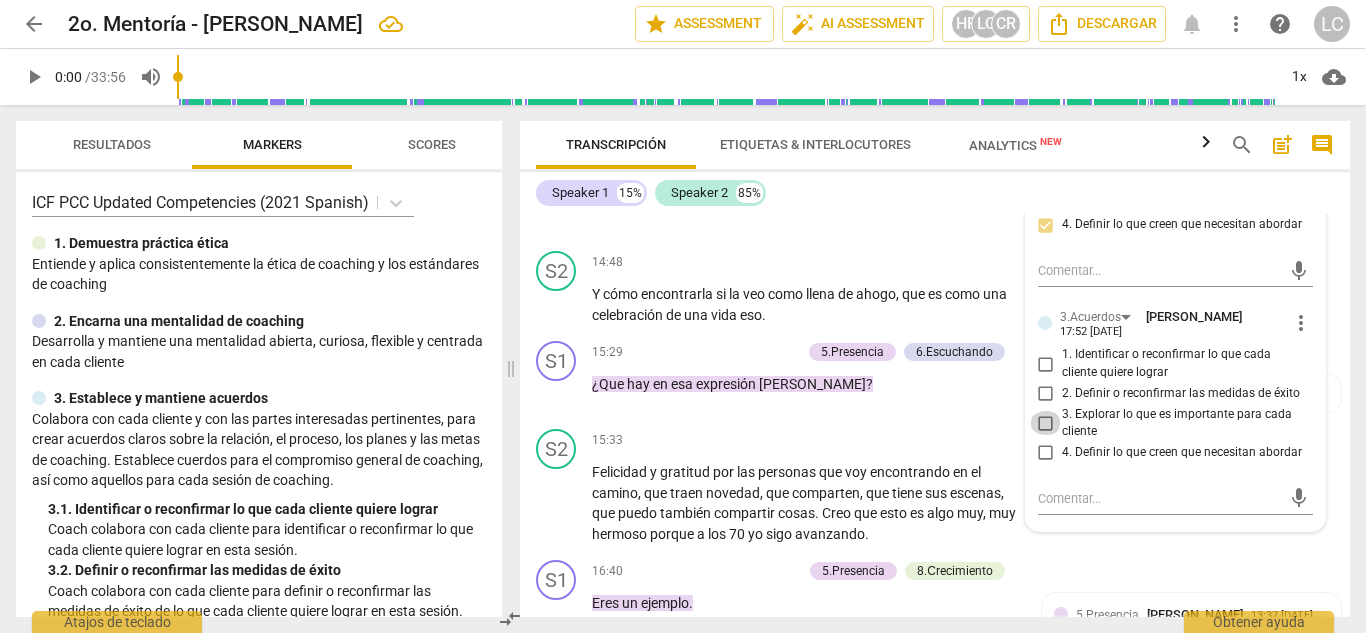 click on "3. Explorar lo que es importante para cada cliente" at bounding box center (1046, 423) 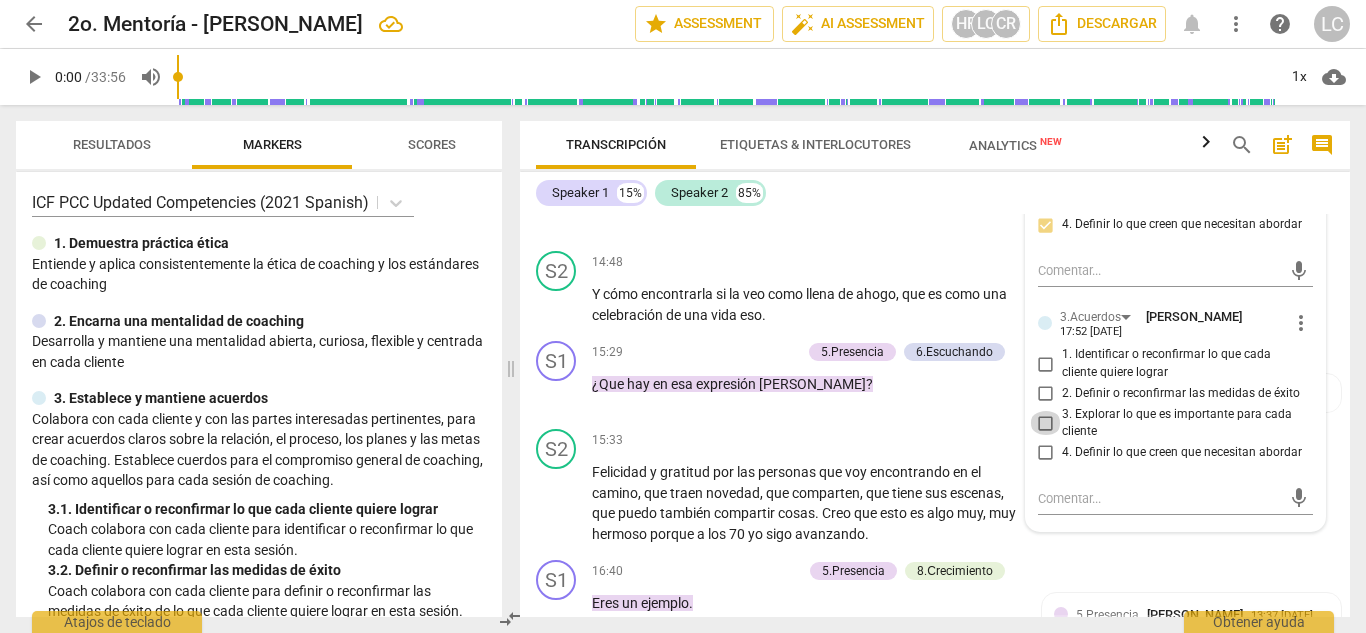 checkbox on "true" 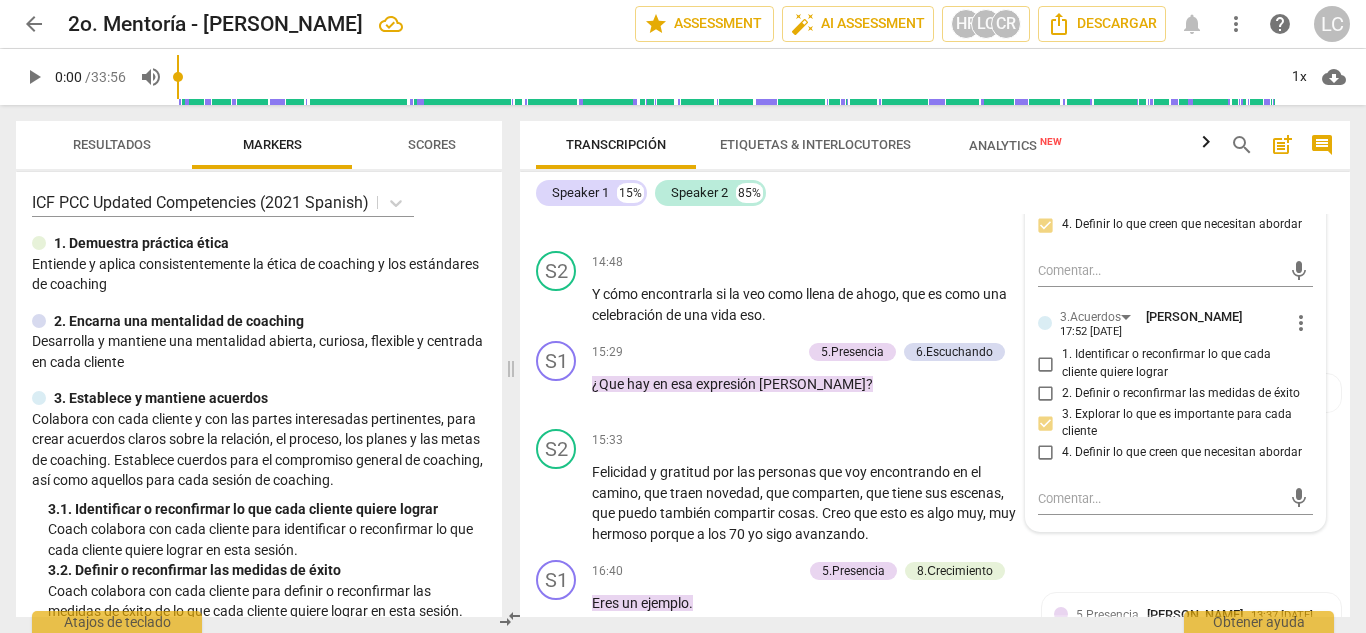 click on "Speaker 1 15% Speaker 2 85%" at bounding box center [935, 193] 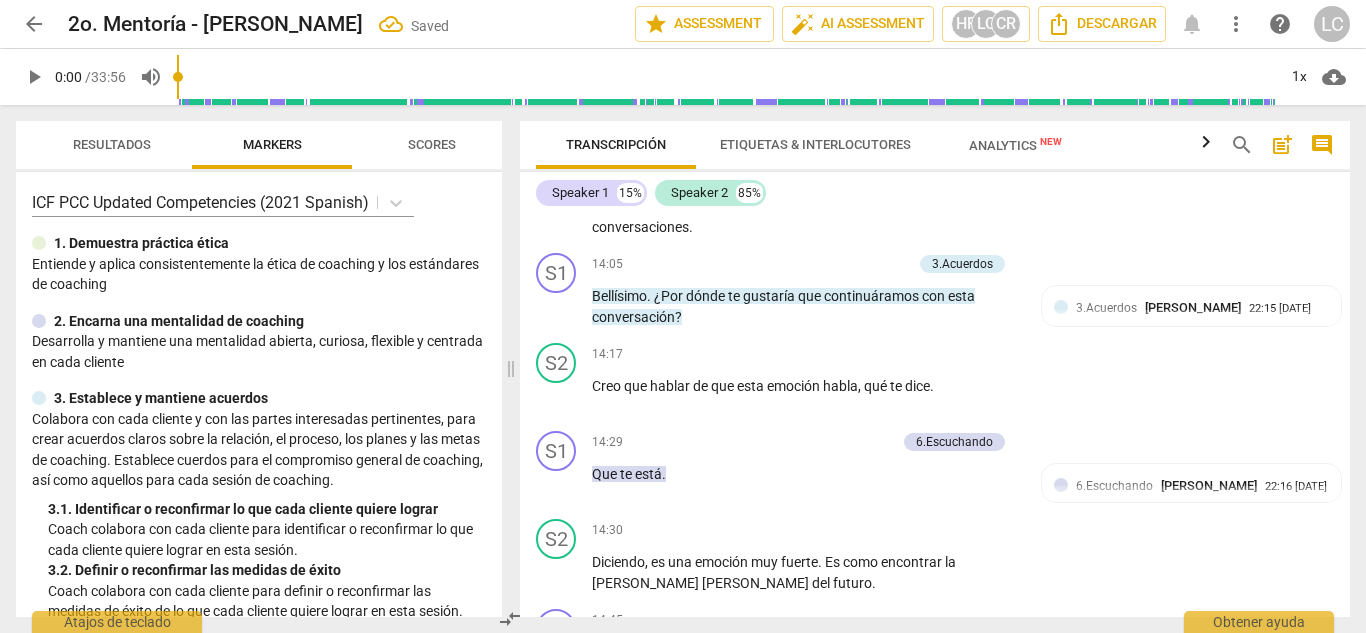 scroll, scrollTop: 3519, scrollLeft: 0, axis: vertical 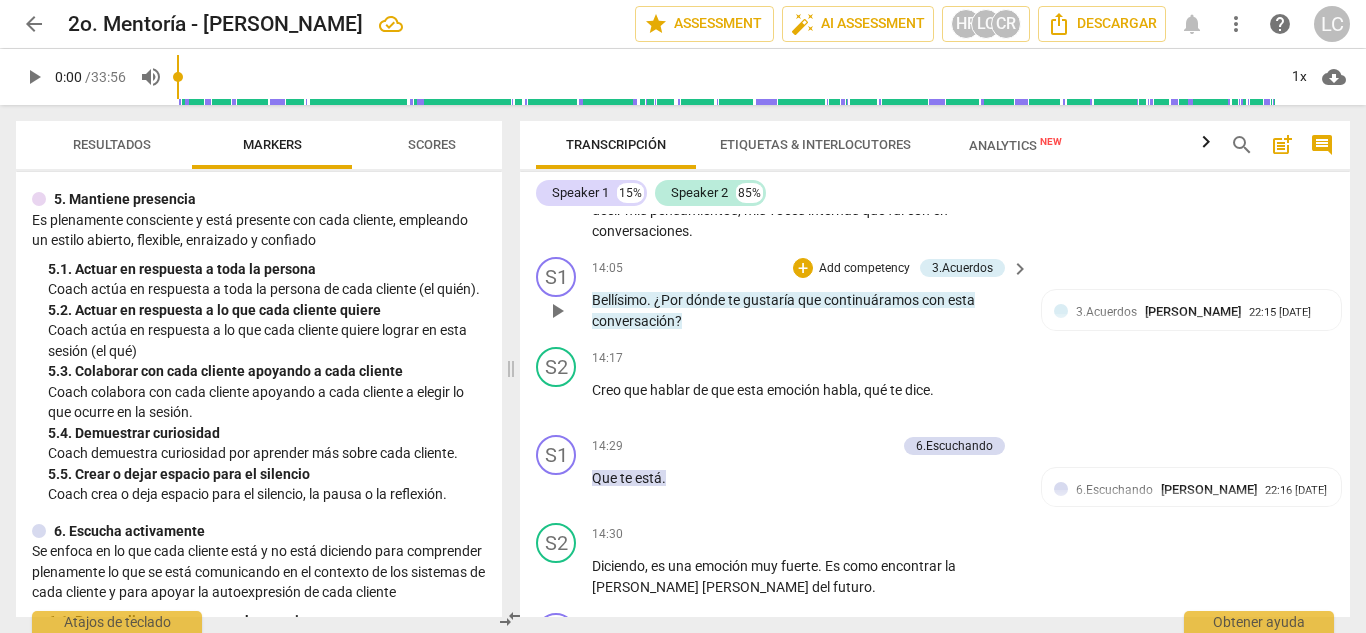click on "+ Add competency" at bounding box center (852, 268) 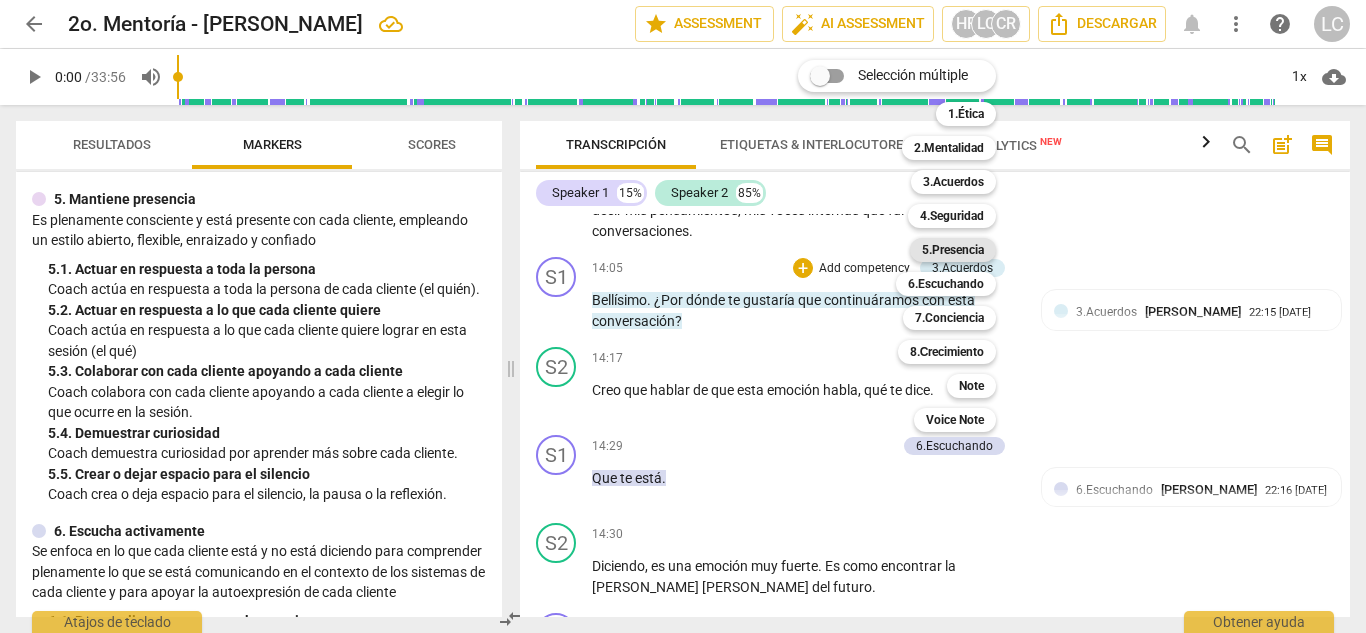click on "5.Presencia" at bounding box center (953, 250) 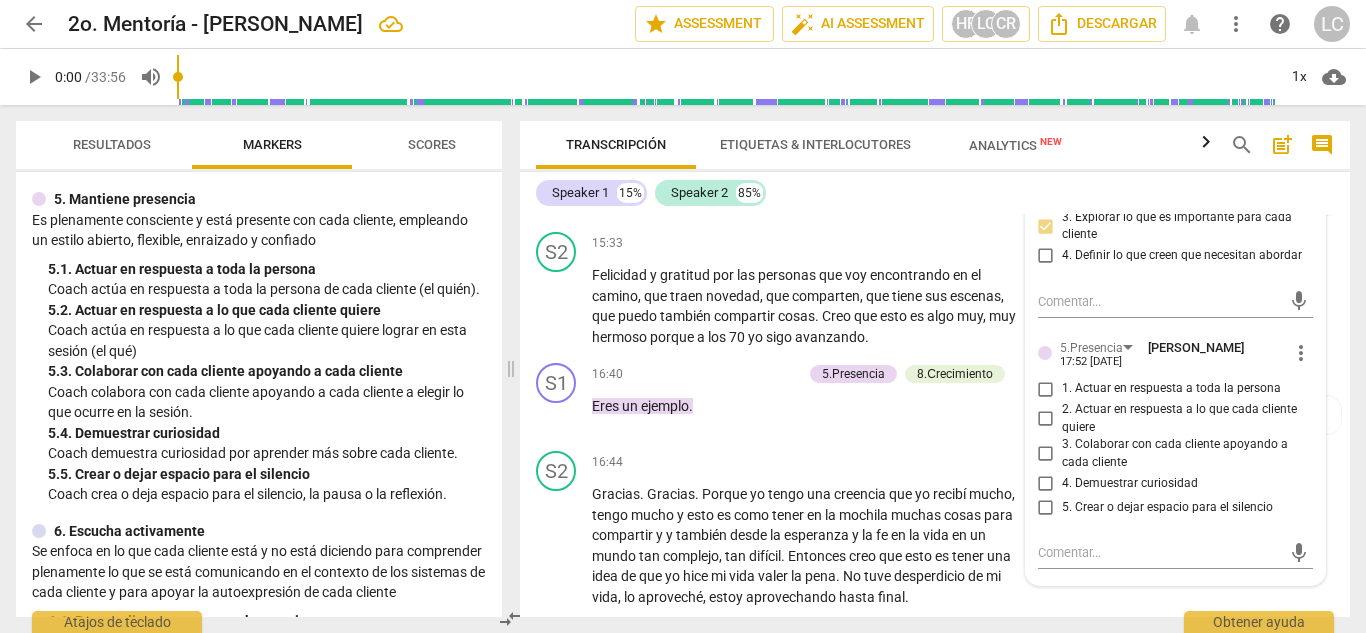 scroll, scrollTop: 4167, scrollLeft: 0, axis: vertical 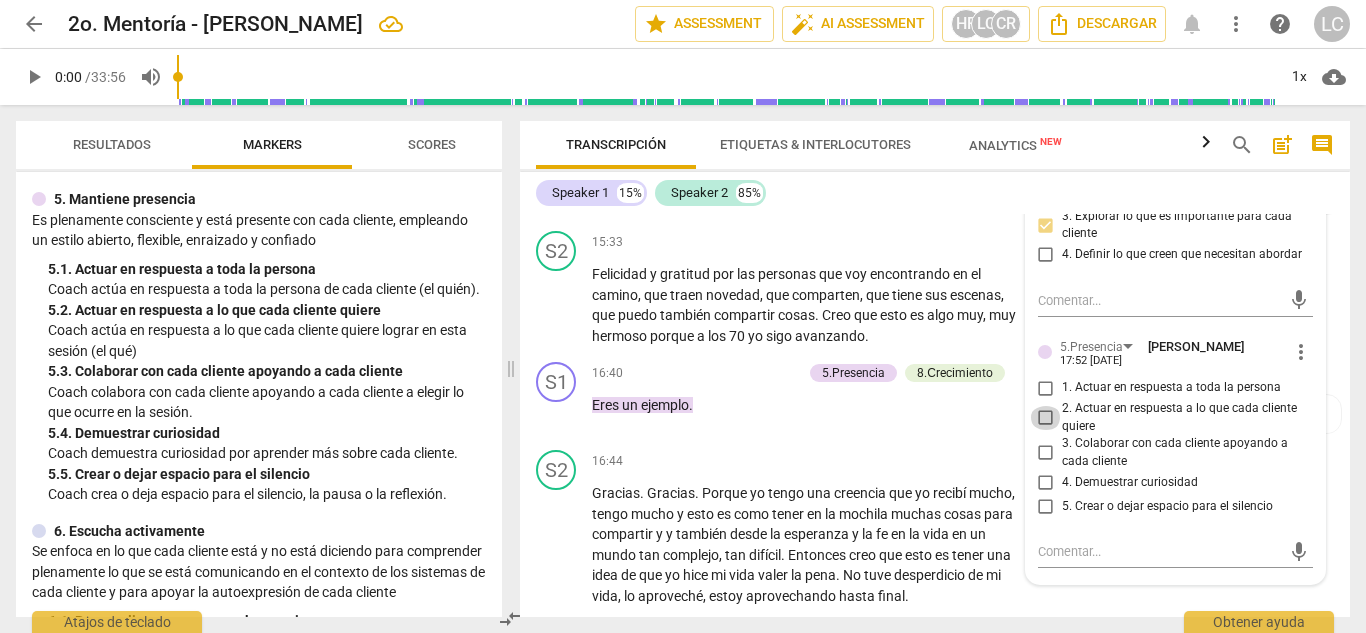 click on "2. Actuar en respuesta a lo que cada cliente quiere" at bounding box center (1046, 418) 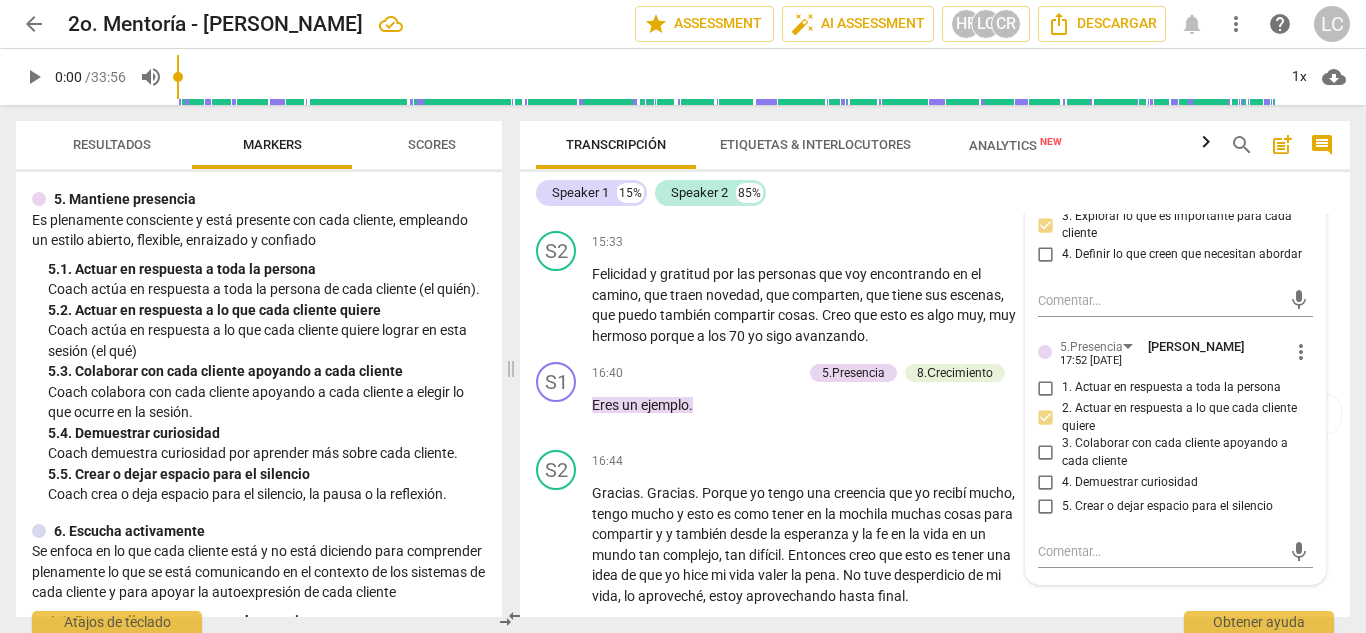 click on "Speaker 1 15% Speaker 2 85%" at bounding box center [935, 193] 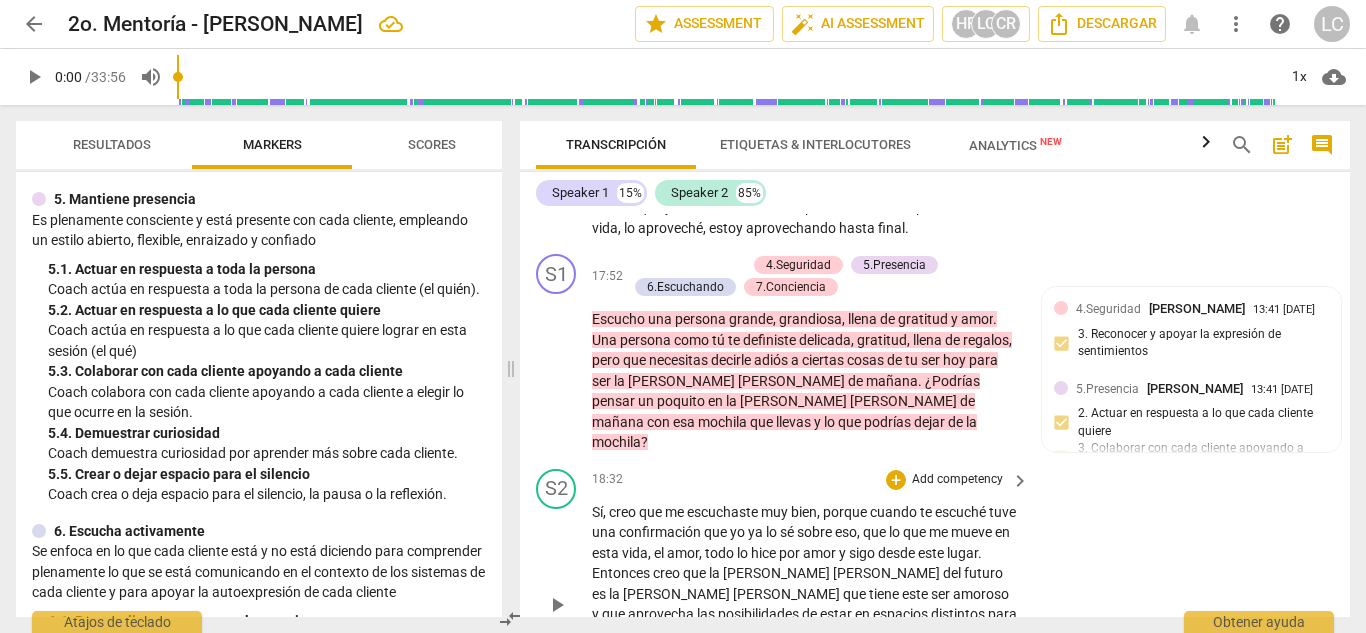 scroll, scrollTop: 4534, scrollLeft: 0, axis: vertical 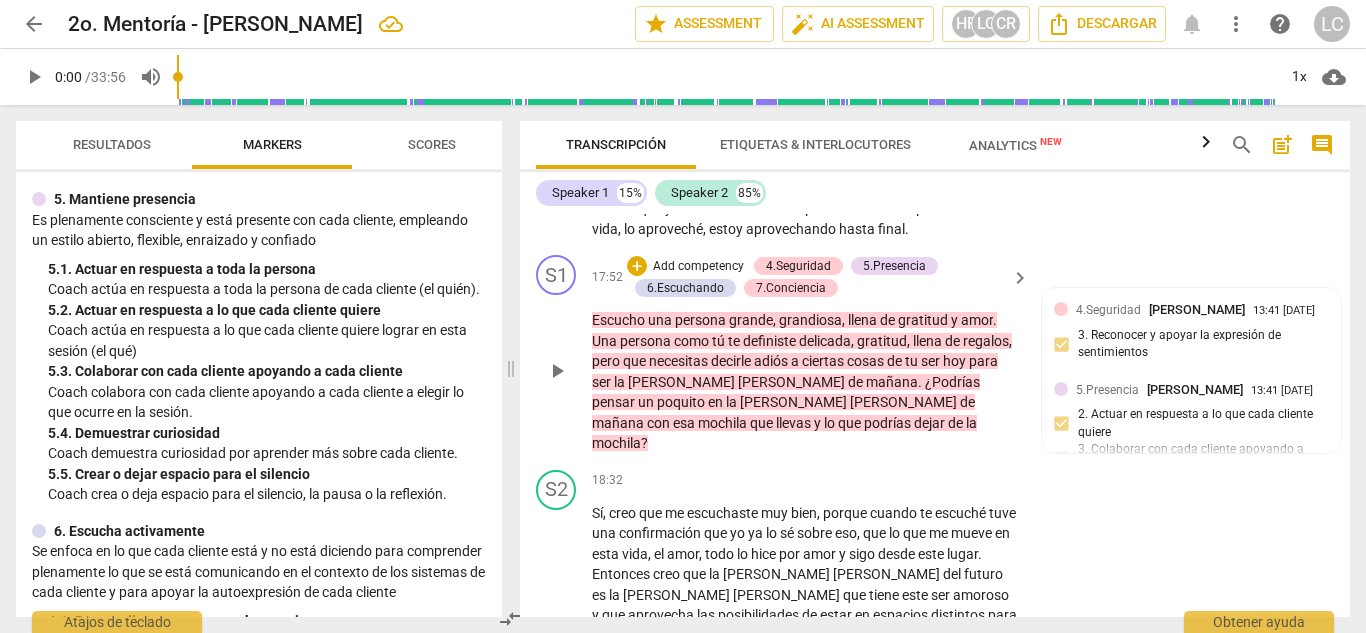 click on "Add competency" at bounding box center (698, 267) 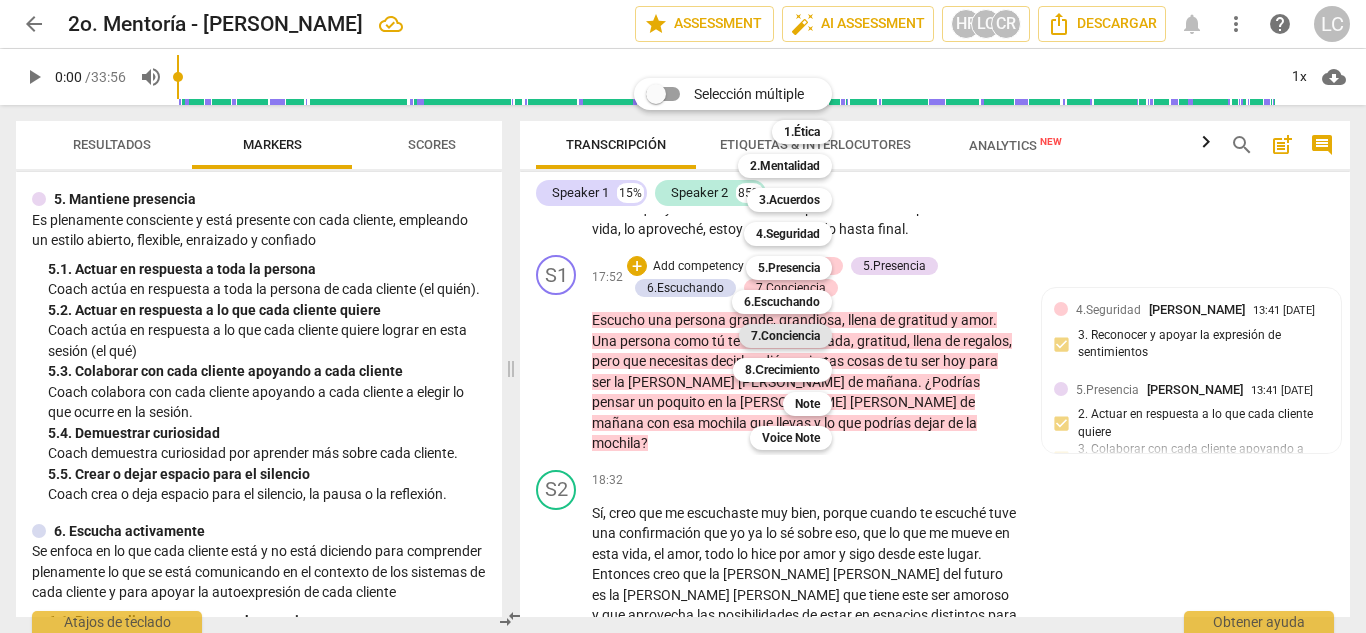 click on "7.Conciencia" at bounding box center [785, 336] 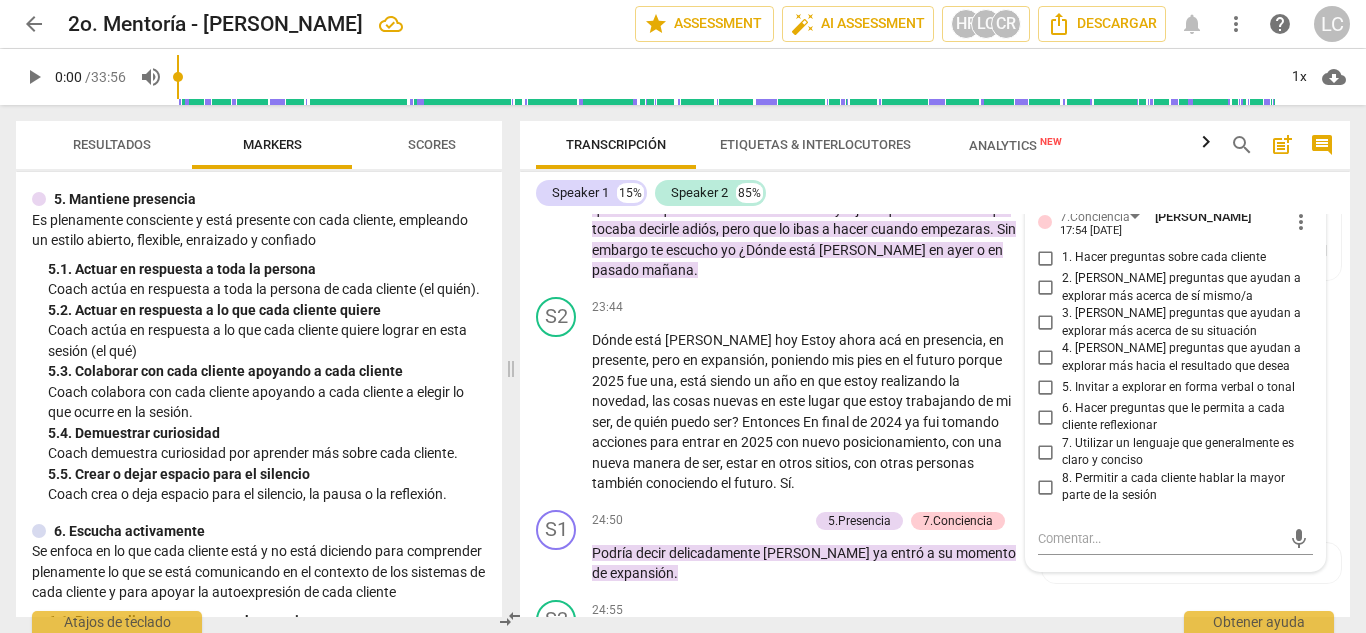 scroll, scrollTop: 6121, scrollLeft: 0, axis: vertical 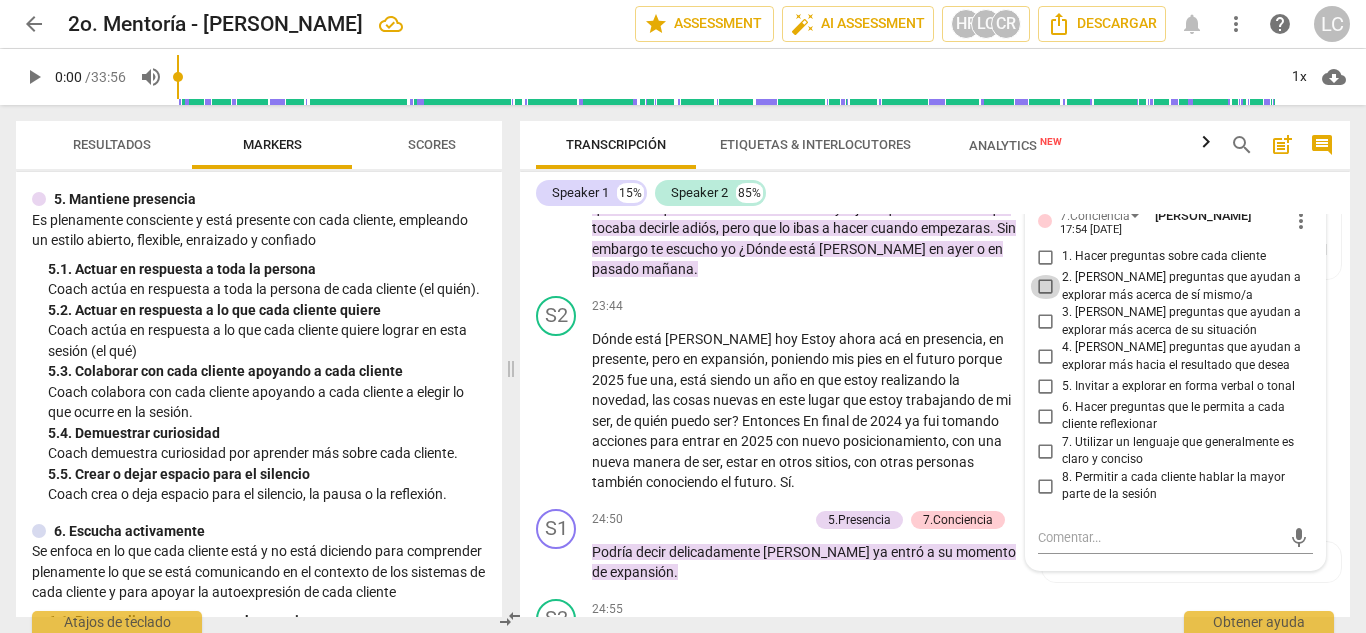 click on "2. [PERSON_NAME] preguntas que ayudan a explorar más acerca de sí mismo/a" at bounding box center (1046, 287) 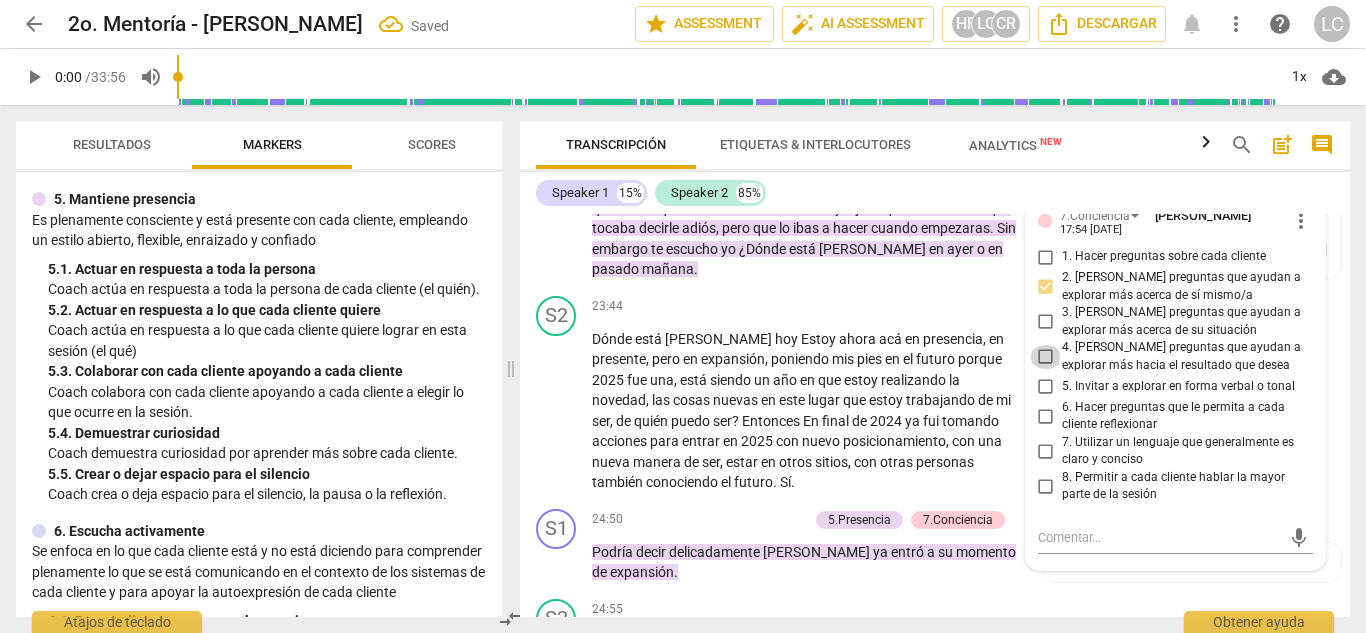 click on "4. [PERSON_NAME] preguntas que ayudan a explorar más hacia el resultado que desea" at bounding box center [1046, 357] 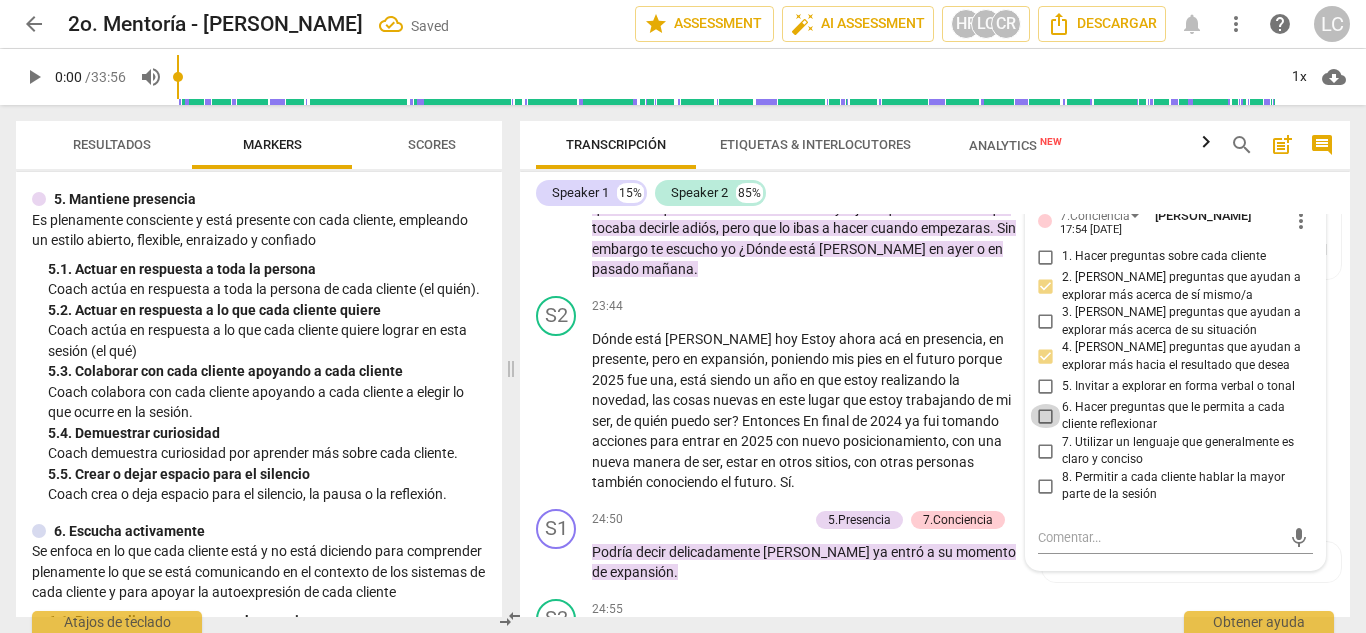 click on "6. Hacer preguntas que le permita a cada cliente reflexionar" at bounding box center (1046, 416) 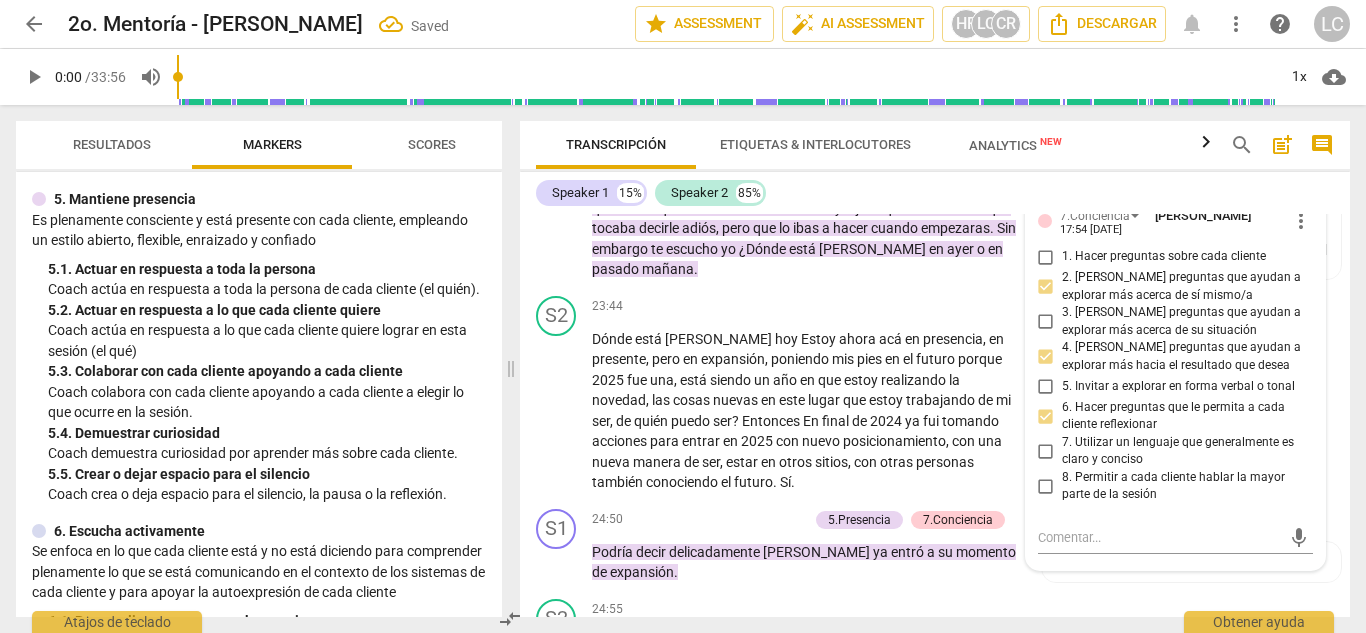 click on "Speaker 1 15% Speaker 2 85%" at bounding box center [935, 193] 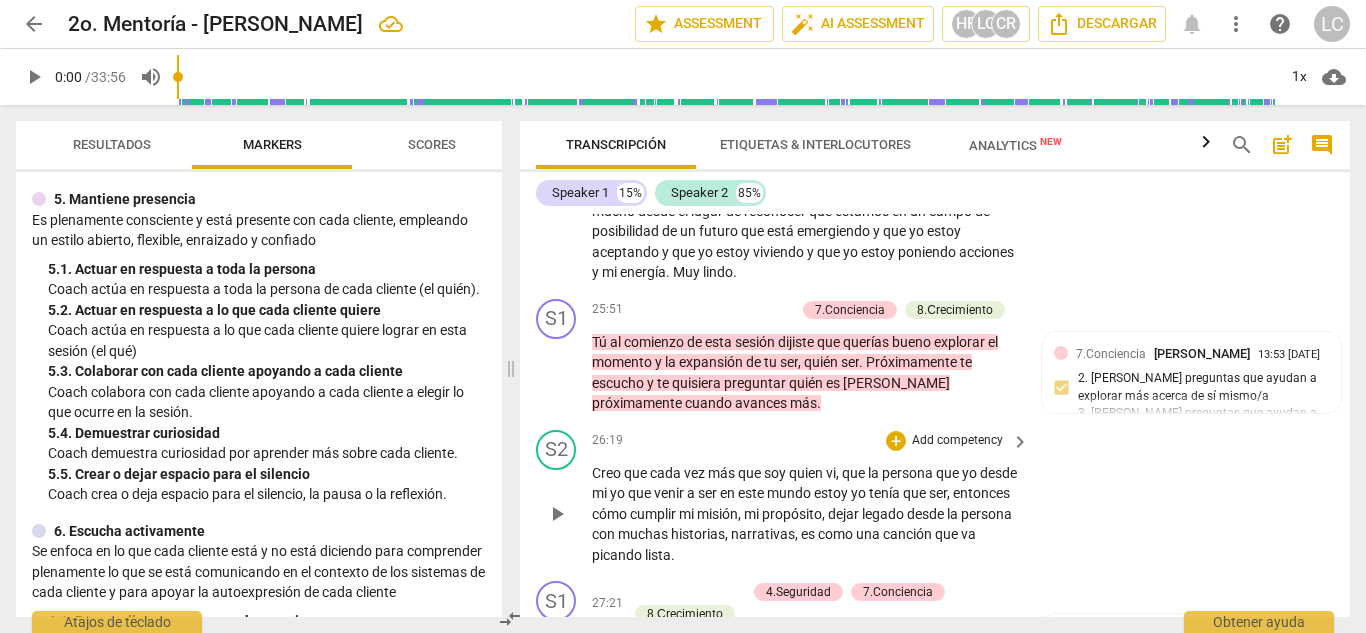scroll, scrollTop: 6633, scrollLeft: 0, axis: vertical 